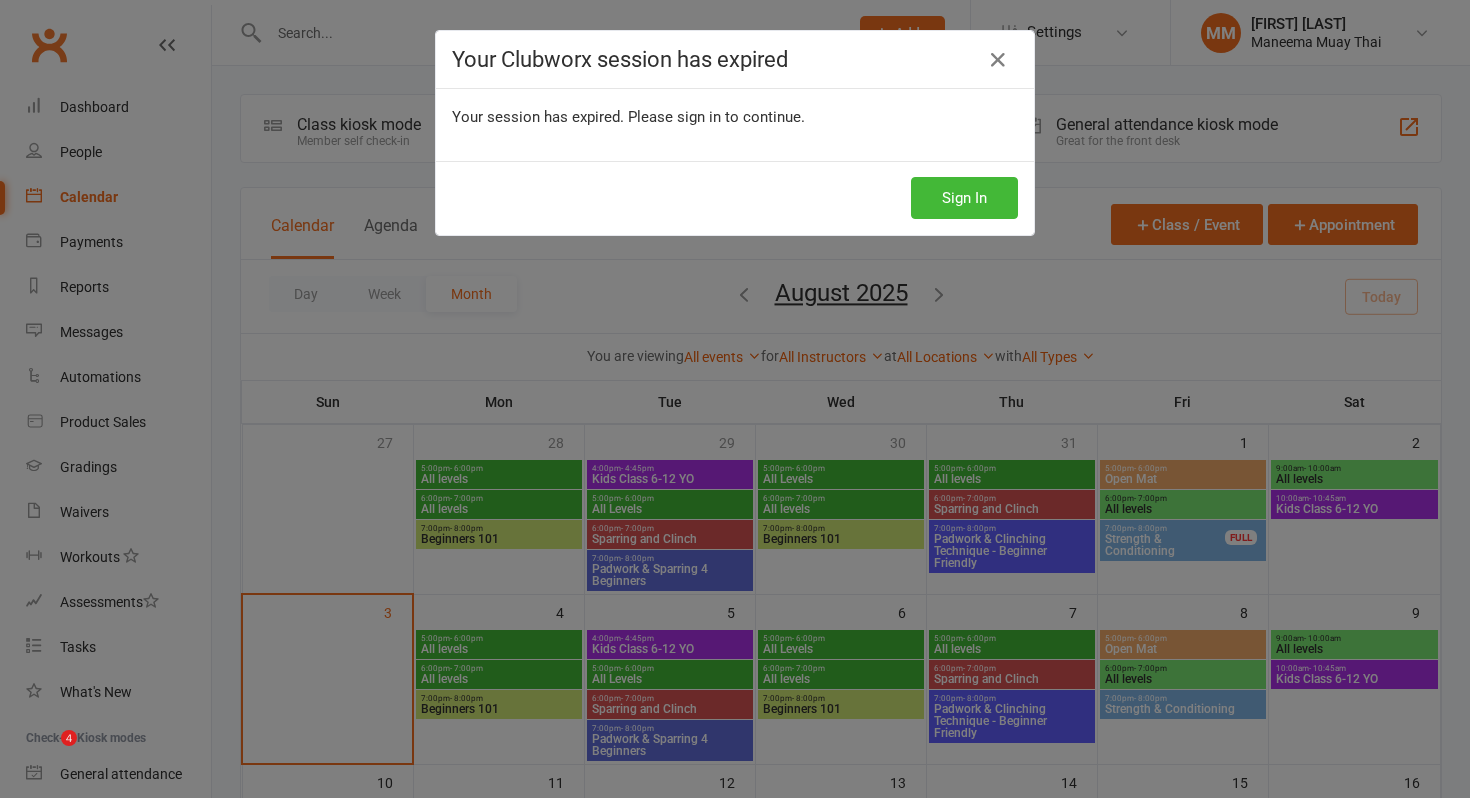scroll, scrollTop: 180, scrollLeft: 0, axis: vertical 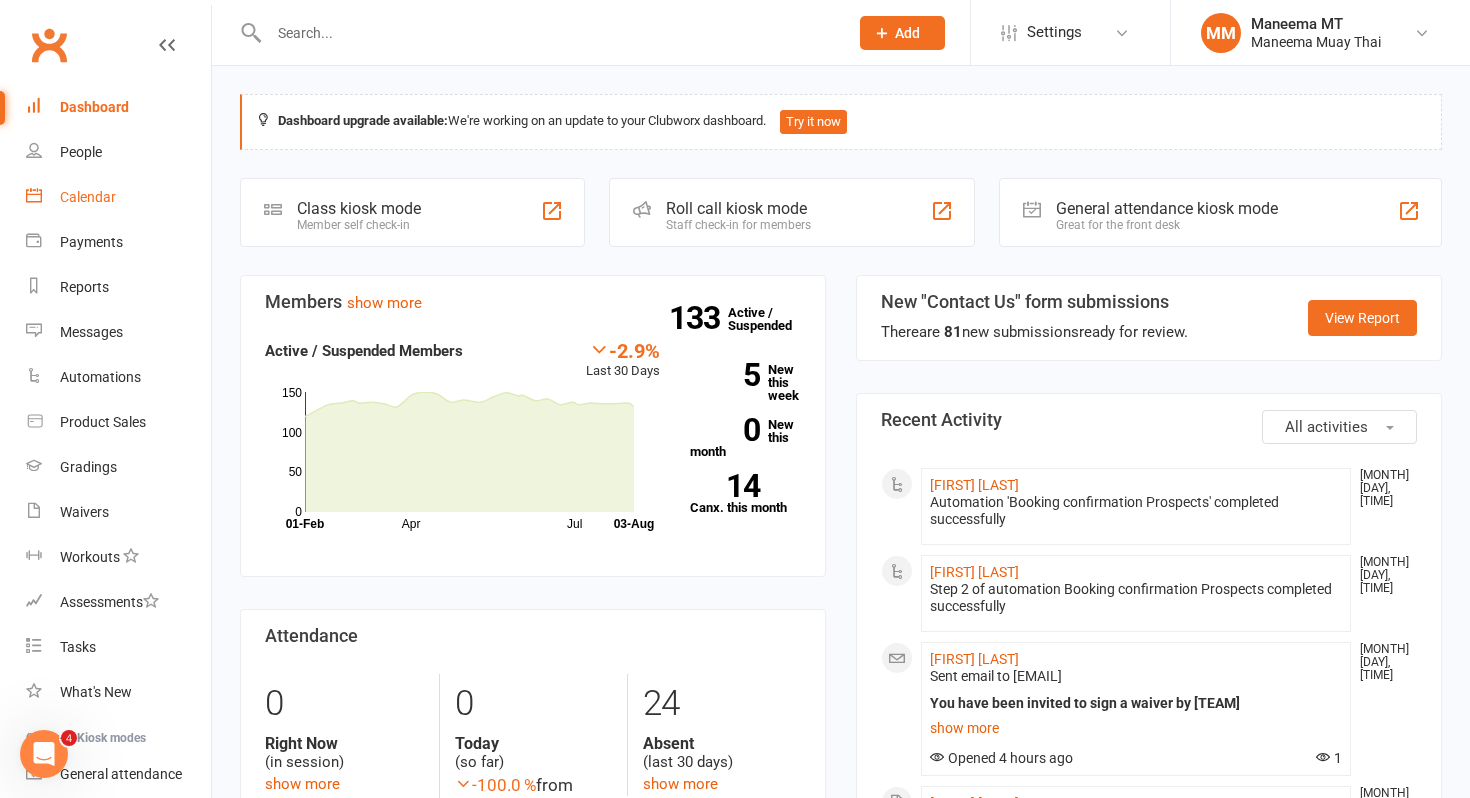click on "Calendar" at bounding box center [88, 197] 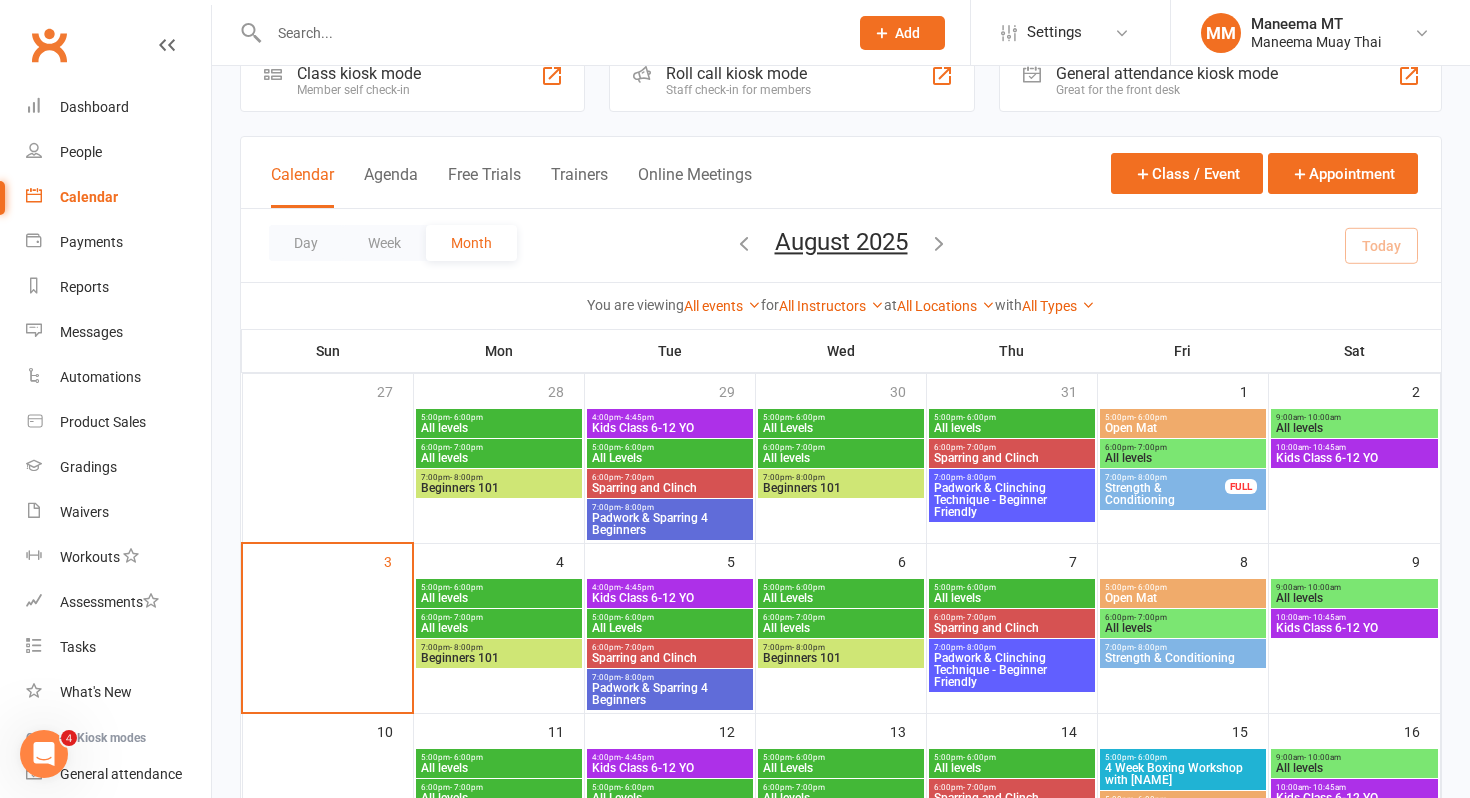scroll, scrollTop: 54, scrollLeft: 0, axis: vertical 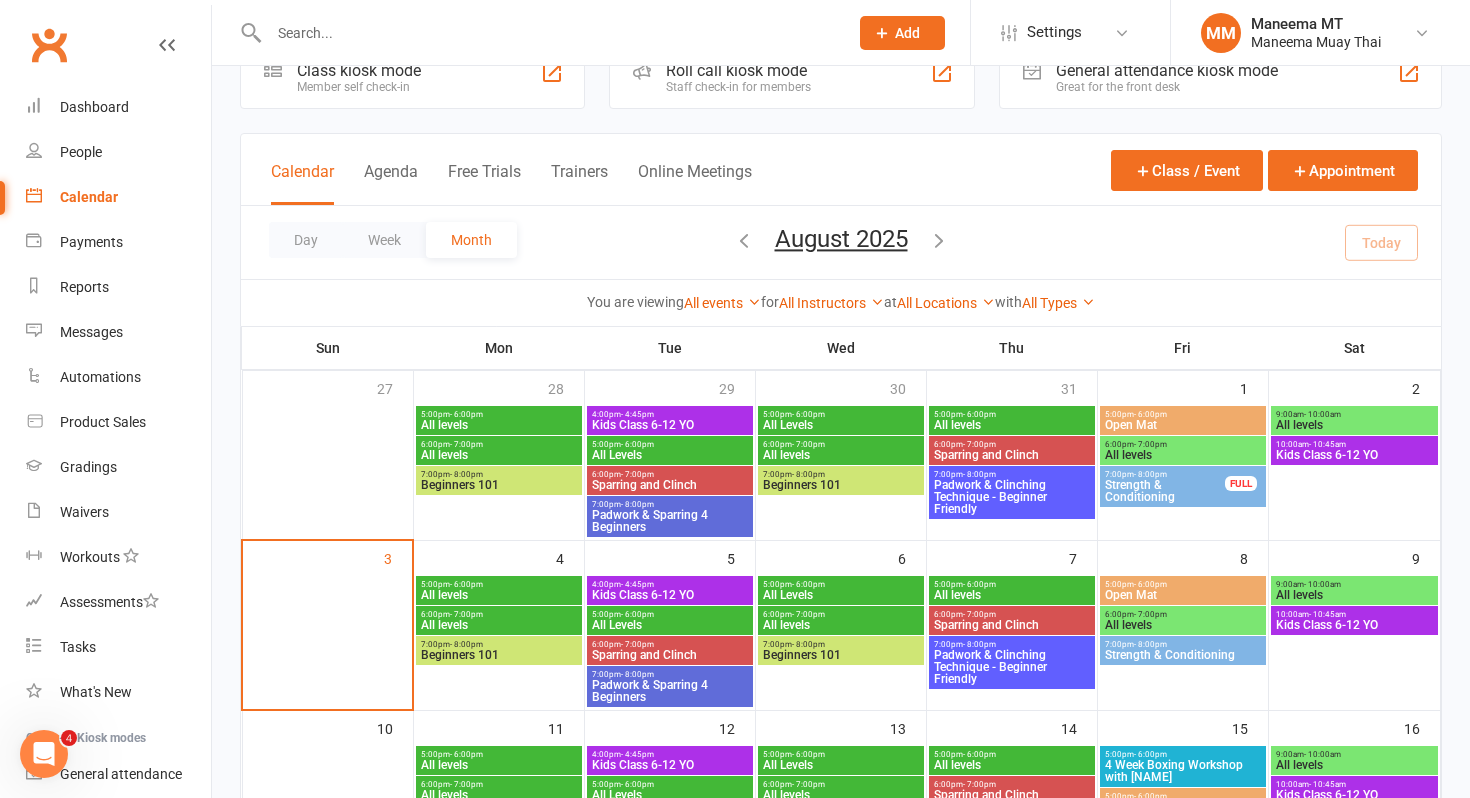click on "Beginners 101" at bounding box center (499, 655) 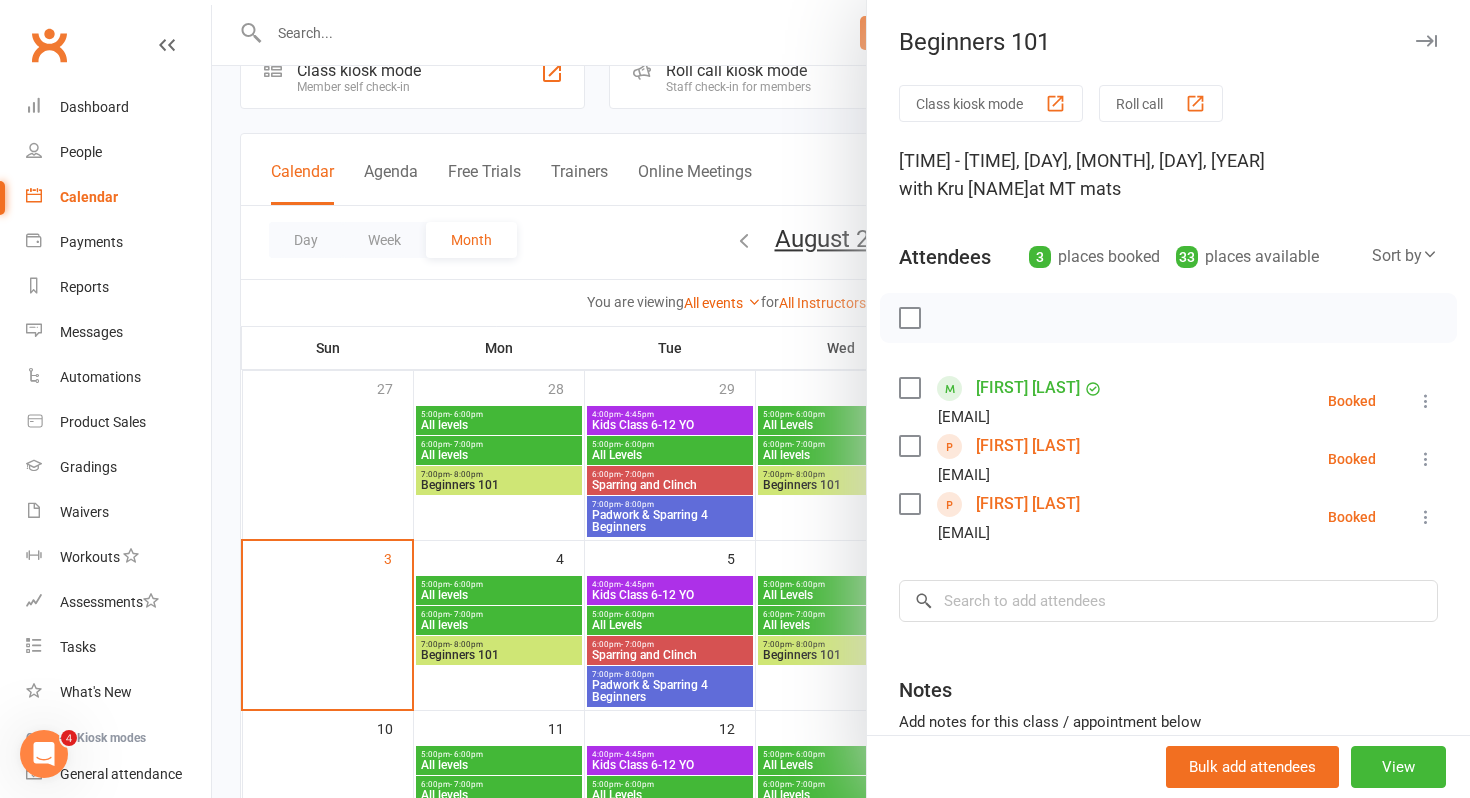 click at bounding box center (841, 399) 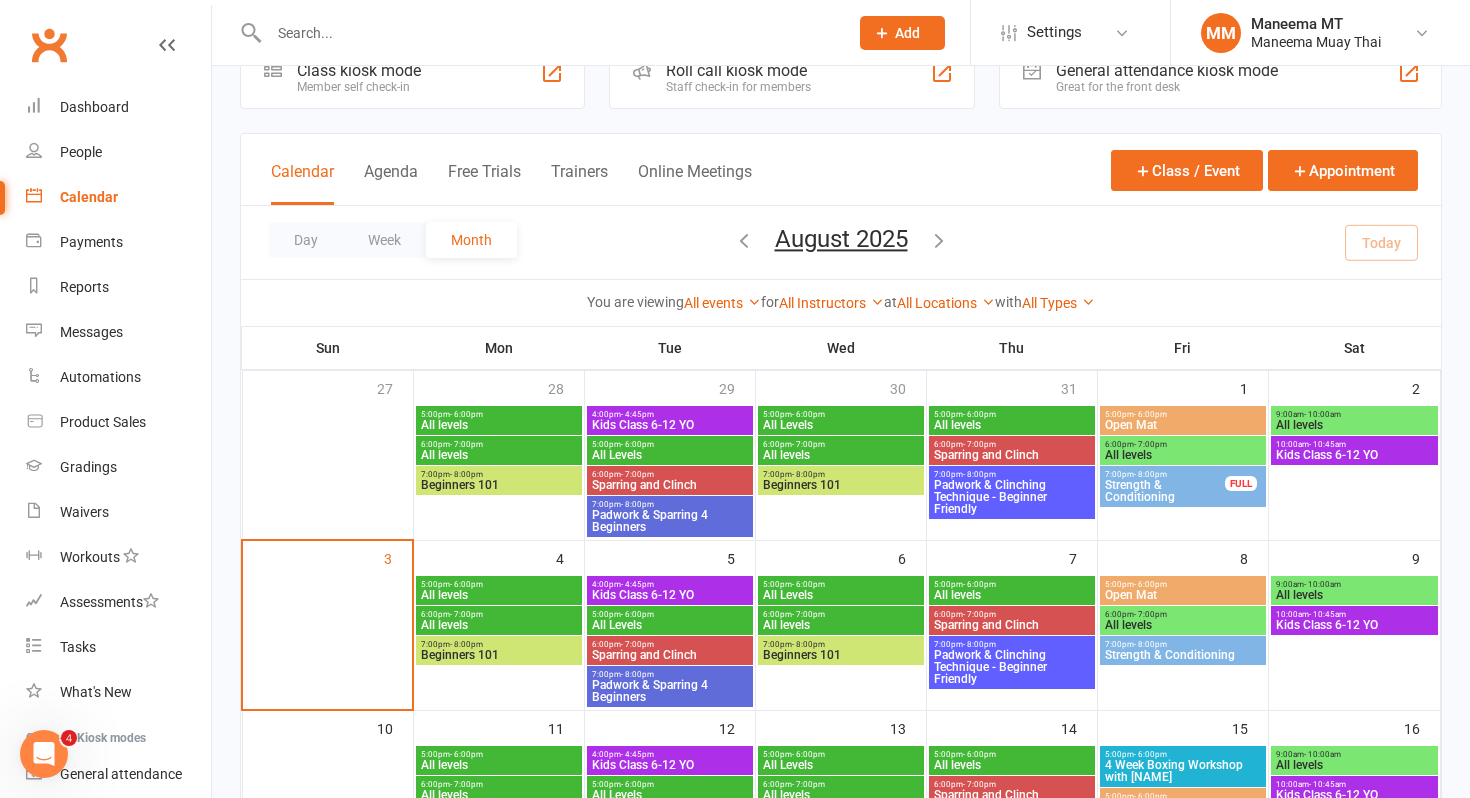 click on "All levels" at bounding box center [499, 625] 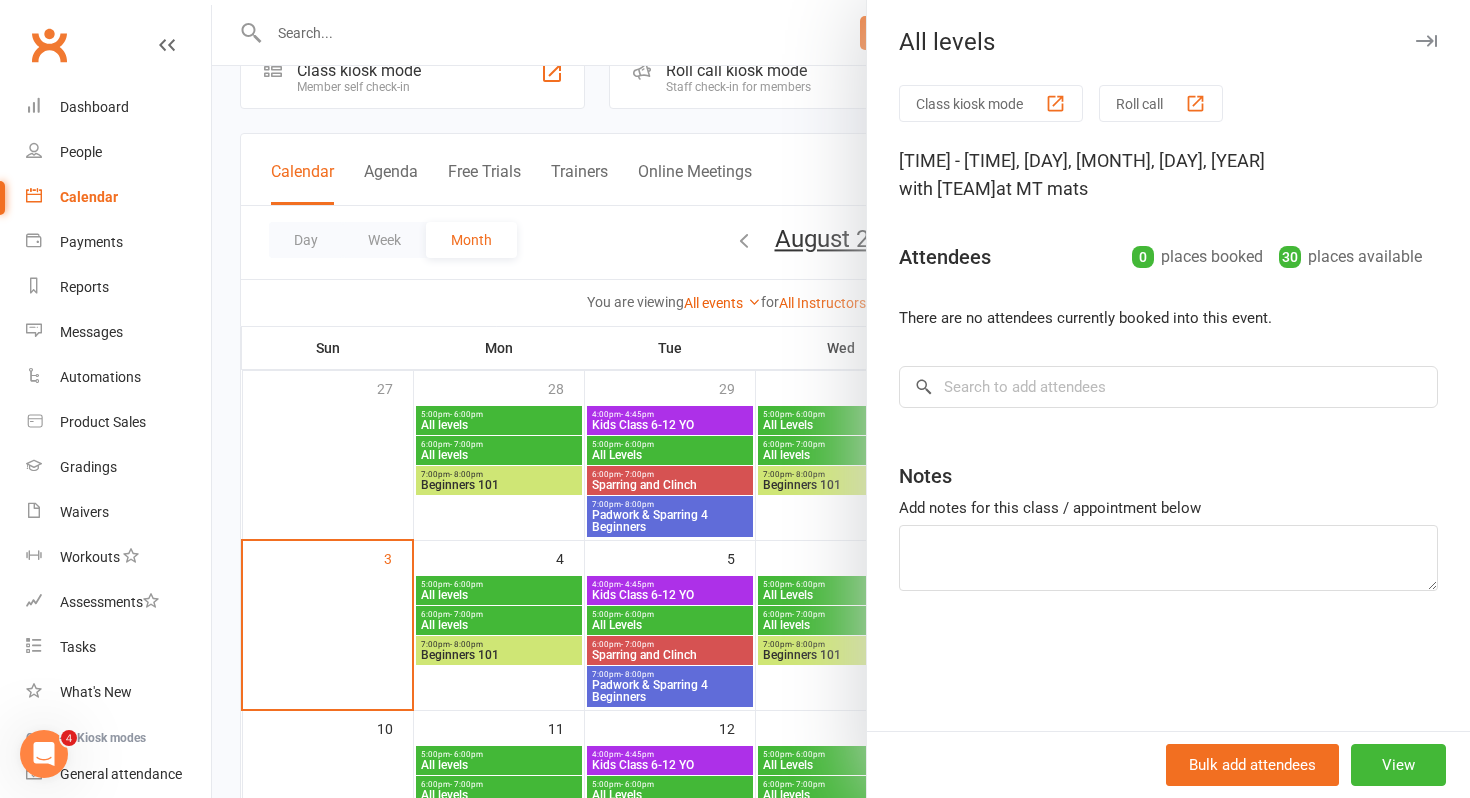 click at bounding box center (841, 399) 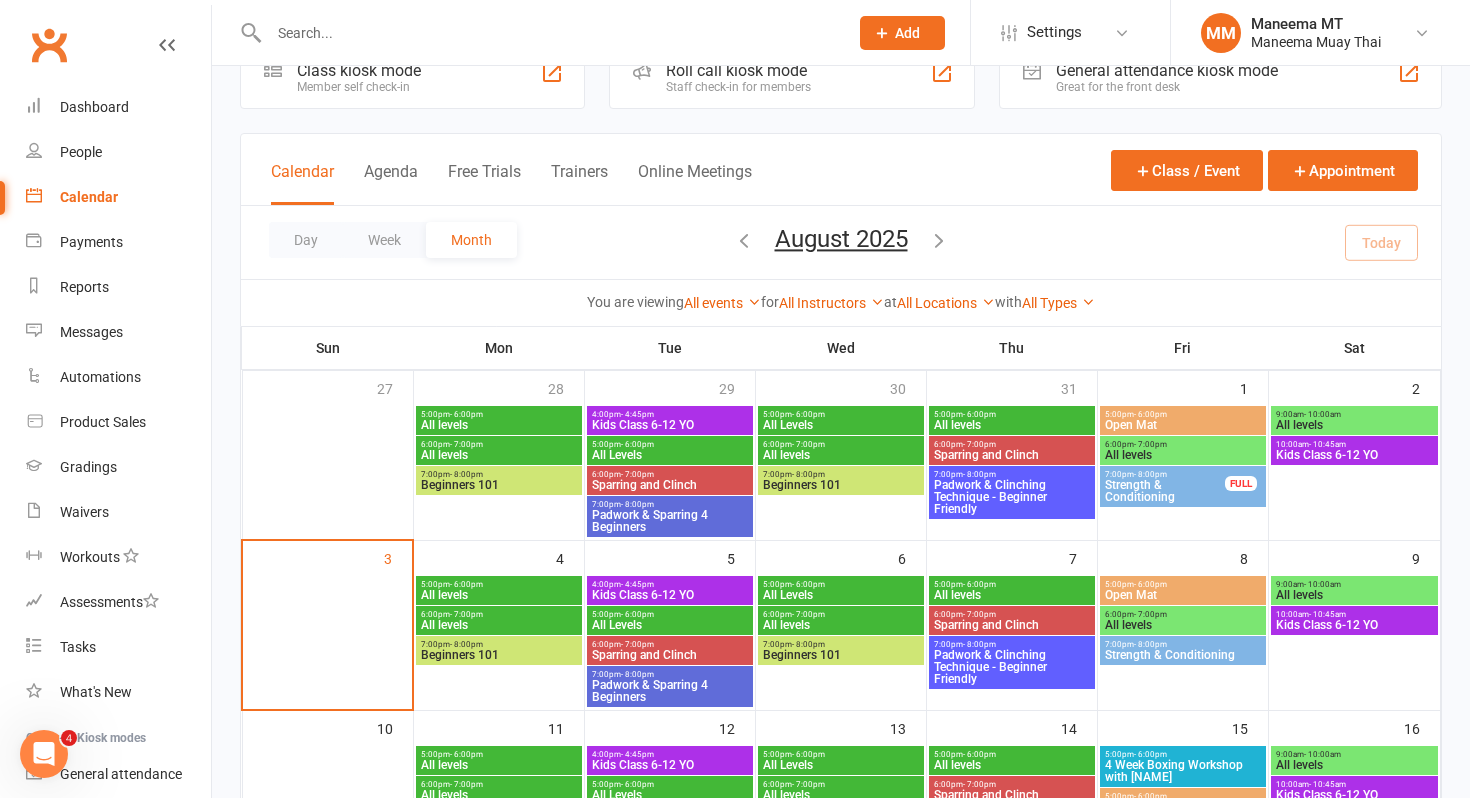 click on "Beginners 101" at bounding box center (499, 485) 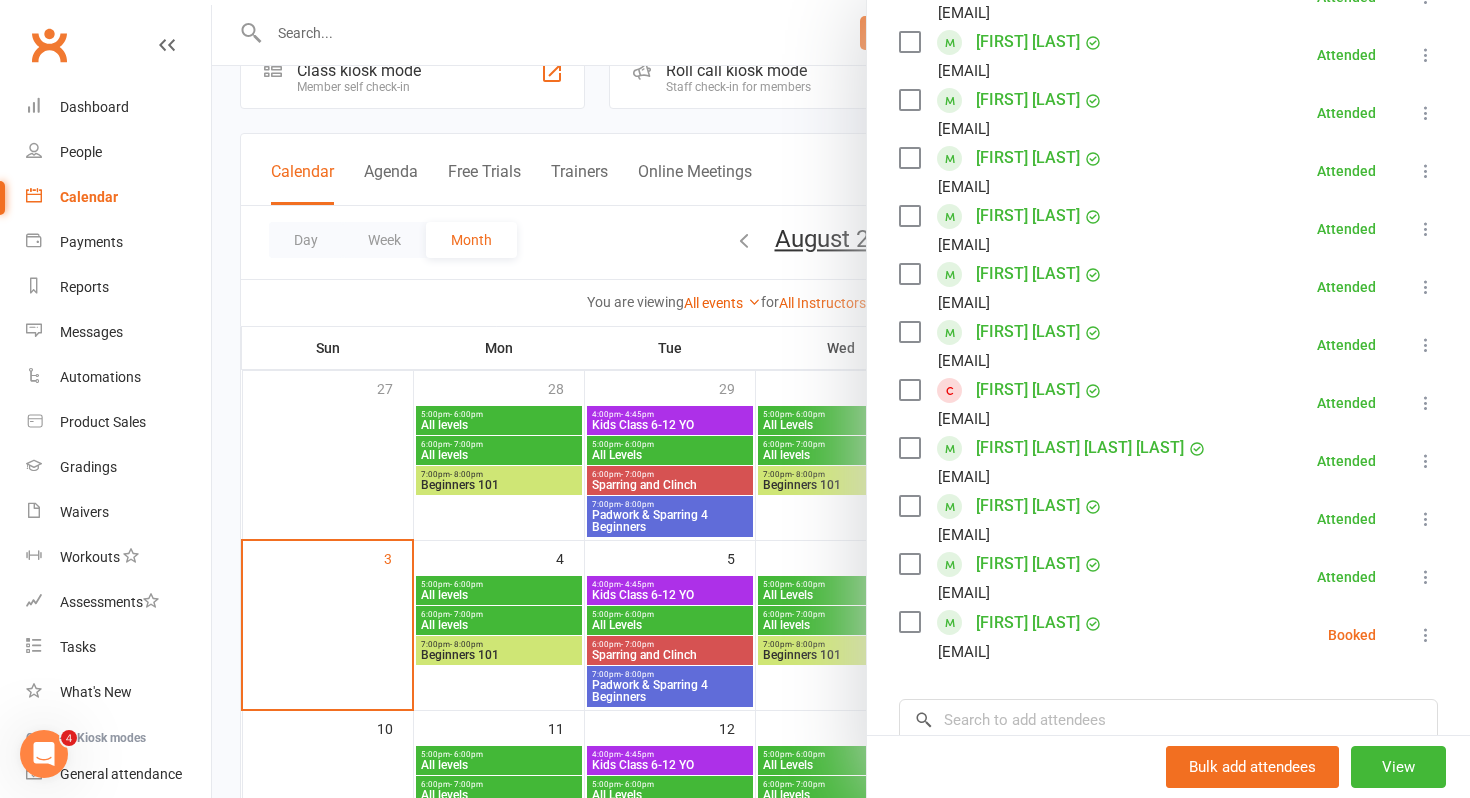 scroll, scrollTop: 641, scrollLeft: 0, axis: vertical 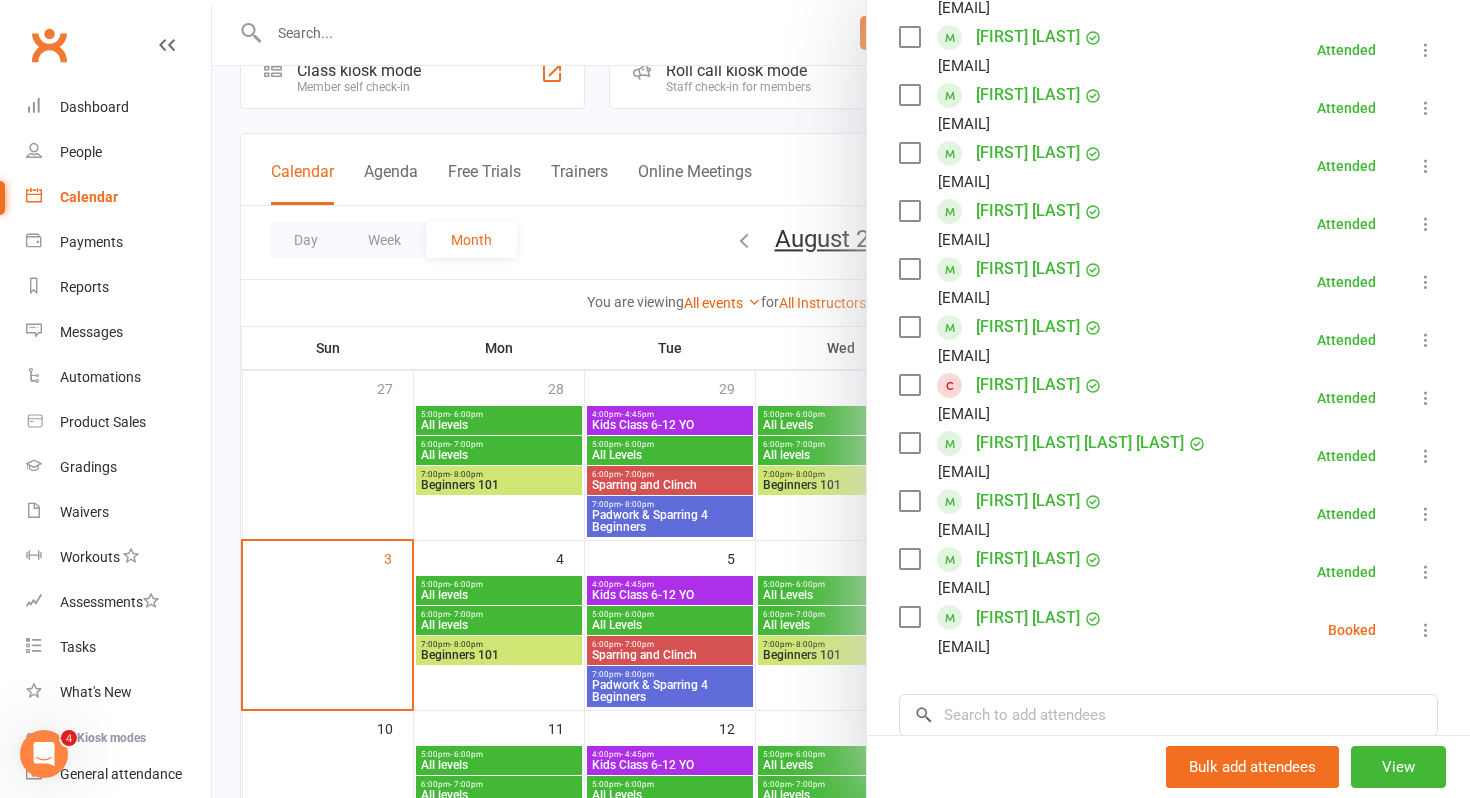 click at bounding box center (1426, 630) 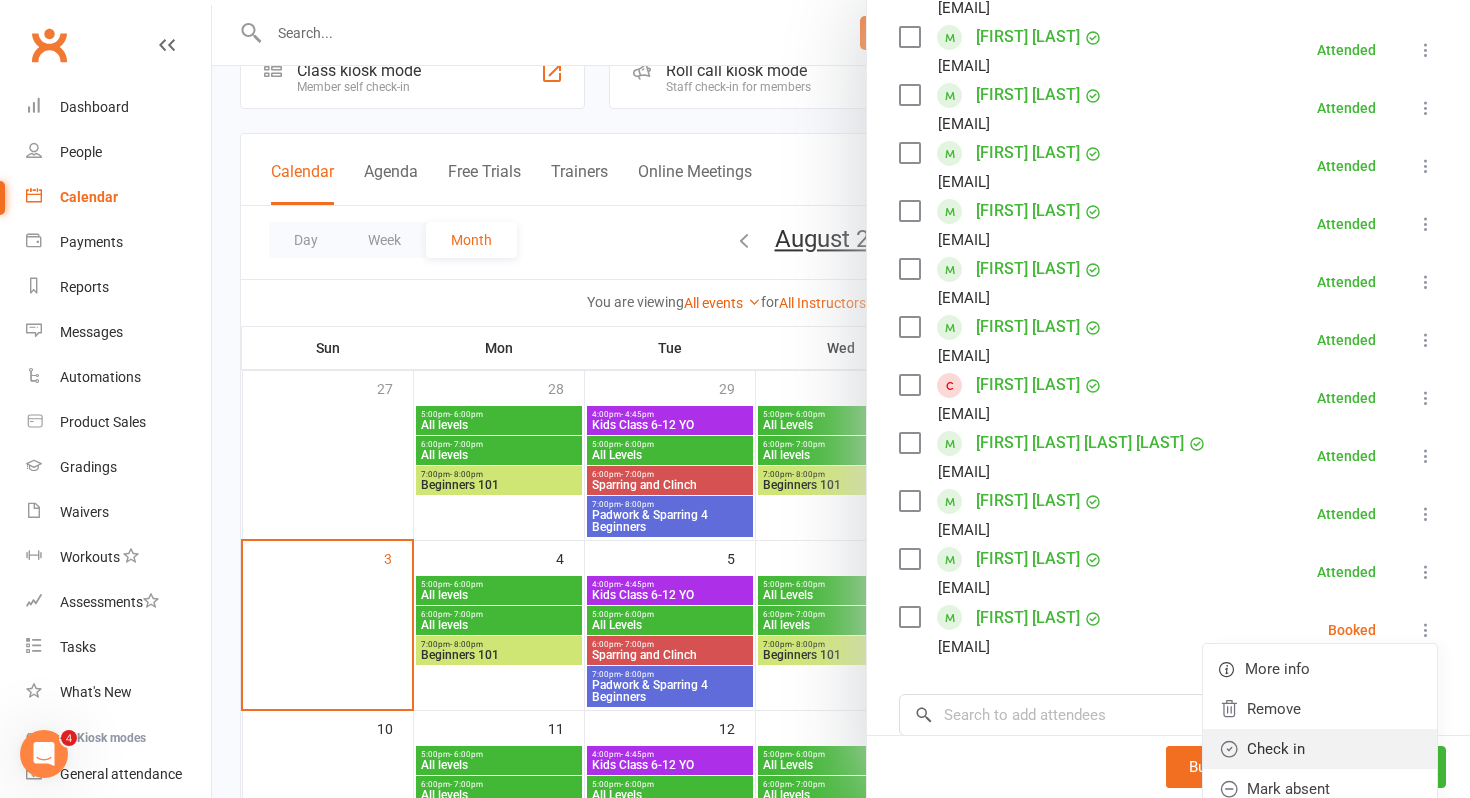 click on "Check in" at bounding box center [1320, 749] 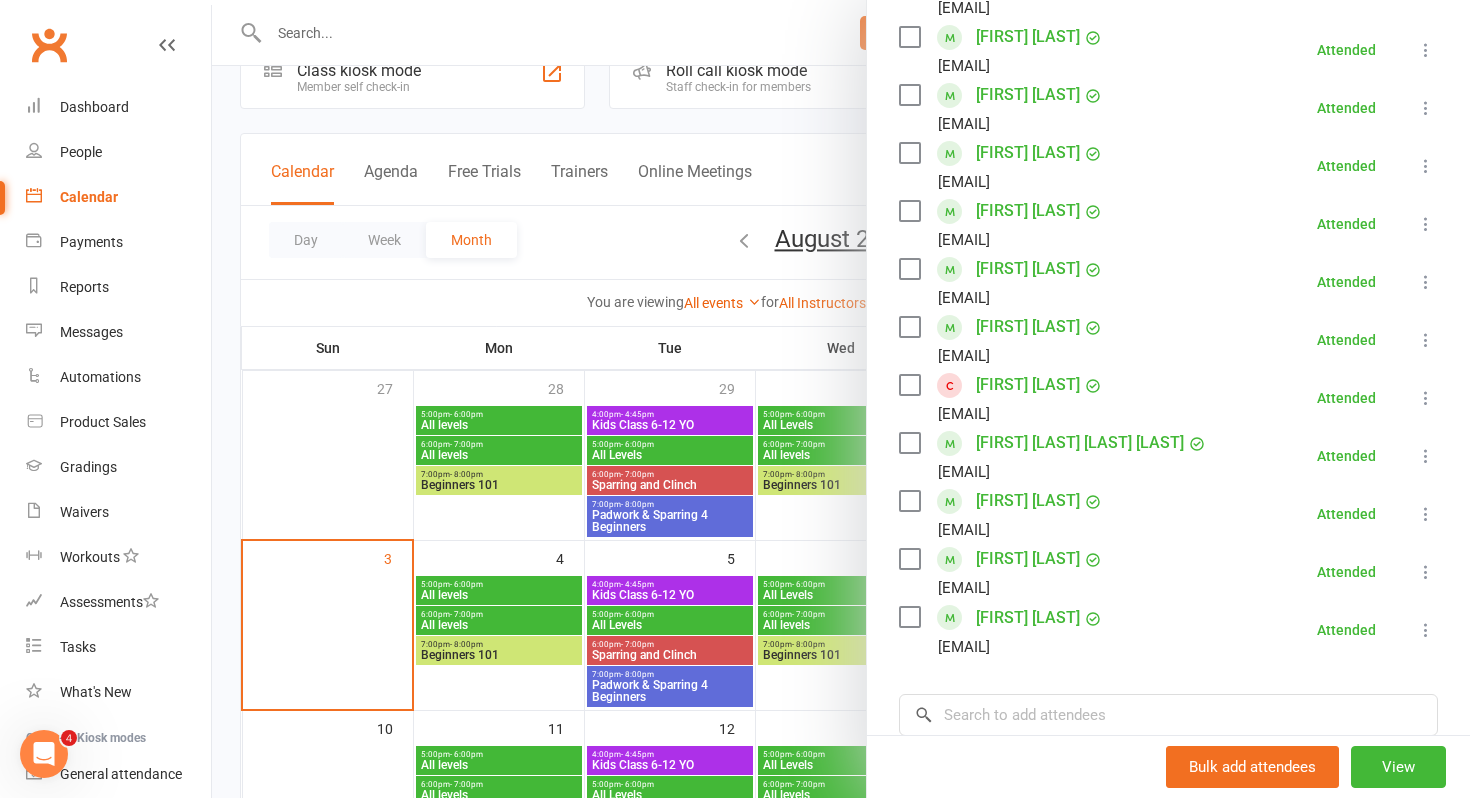 click on "[FIRST] [LAST]" at bounding box center (1028, 501) 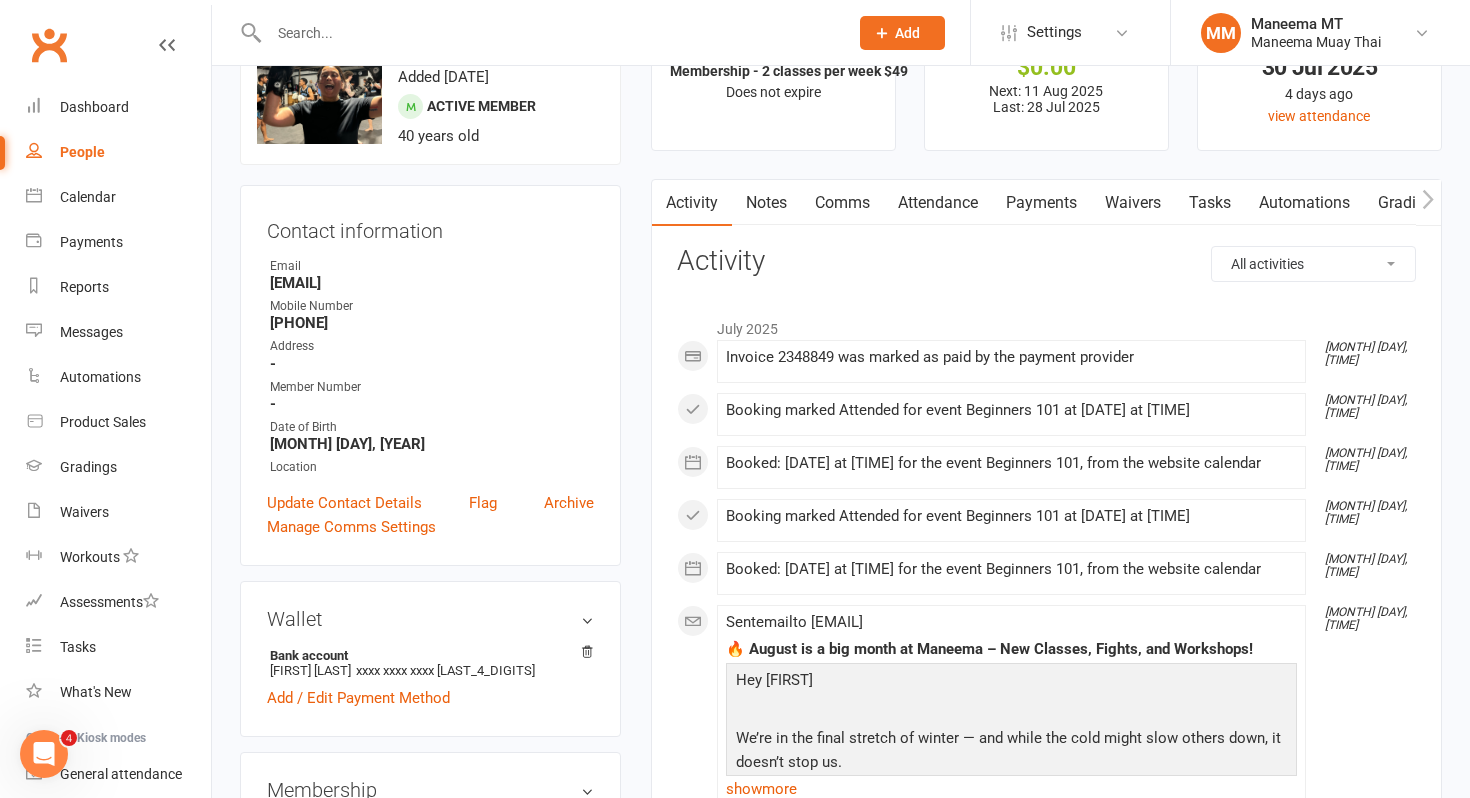 scroll, scrollTop: 0, scrollLeft: 0, axis: both 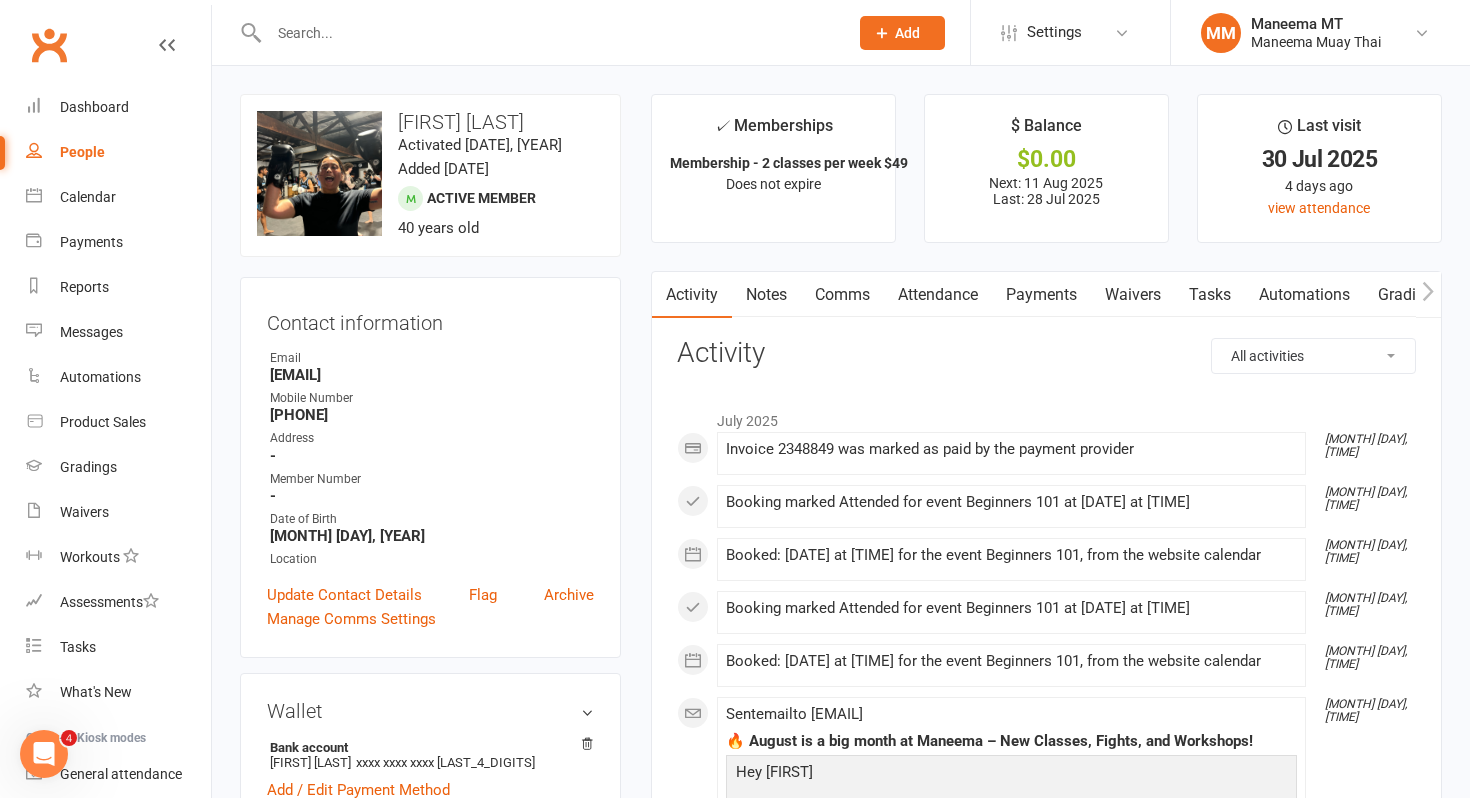 click on "Comms" at bounding box center (842, 295) 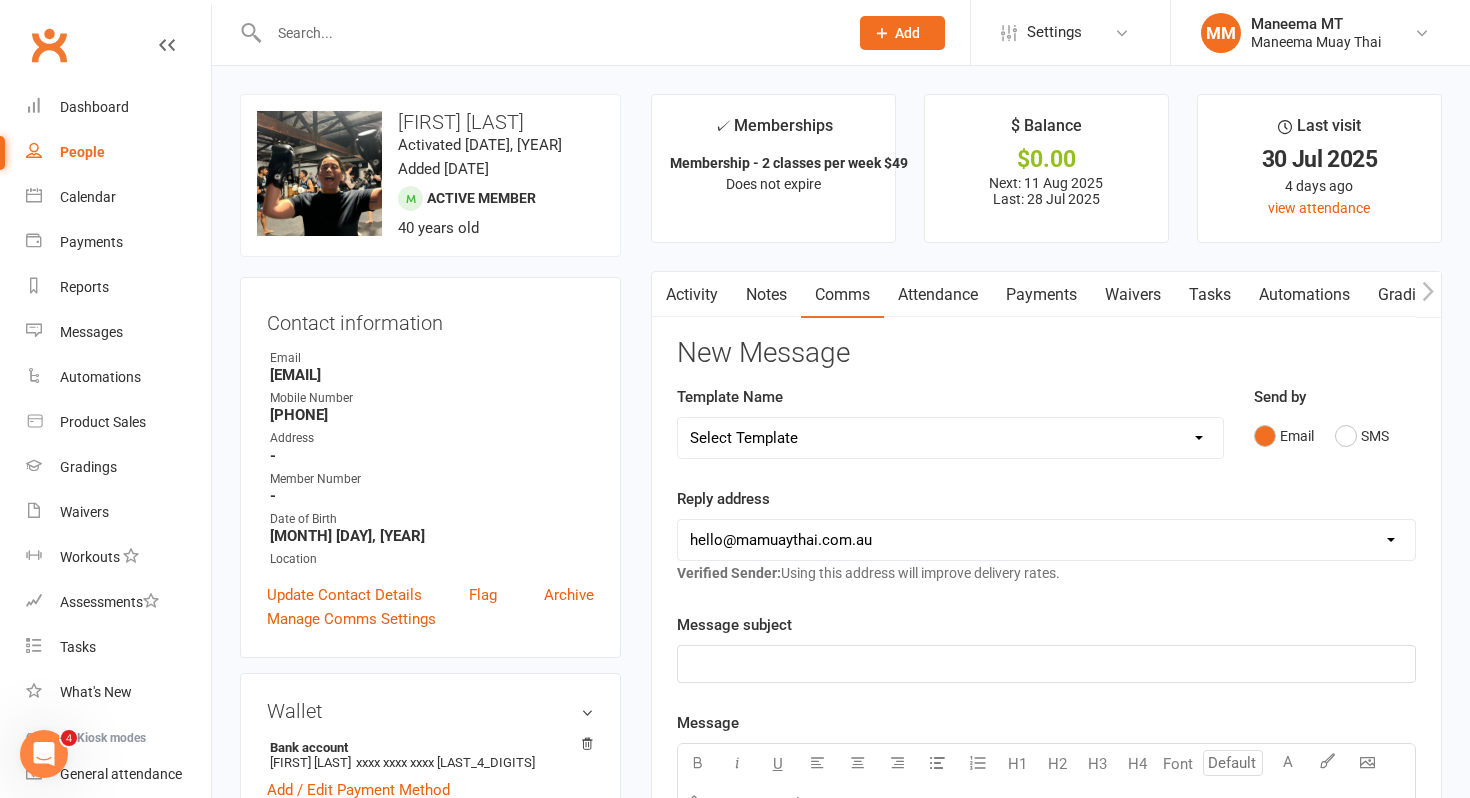 click on "Select Template [EMAIL] [PROMOTION] - BOOK CLASS EMAIL [EMAIL] [PROMOTION] - END OF TRIAL FOLLOW UP TO SIGN. UP - WINTER [EMAIL] [PROMOTION] - FOLLOW UP 2 [EMAIL] [PROMOTION] - FOLLOW UP TO SIGN. UP [SMS] [Default template - review before using] Appointment reminder [SMS] [Default template - review before using] Failed payment [SMS] [Default template - review before using] Flash sale [SMS] [Default template - review before using] Follow up from free trial class [SMS] [Default template - review before using] Inactive member [SMS] [Default template - review before using] Membership upgrade [SMS] [Default template - review before using] Missed class [SMS] [Default template - review before using] Payment paid [SMS] [Default template - review before using] Referral [SMS] [Default template - review before using] Request for review [EMAIL] [Default template - review before using] Sign up offer [SMS] [Default template - review before using] Suspension confirmation [SMS] Free Trial Class Pass [EMAIL] Exclusiv" at bounding box center [950, 438] 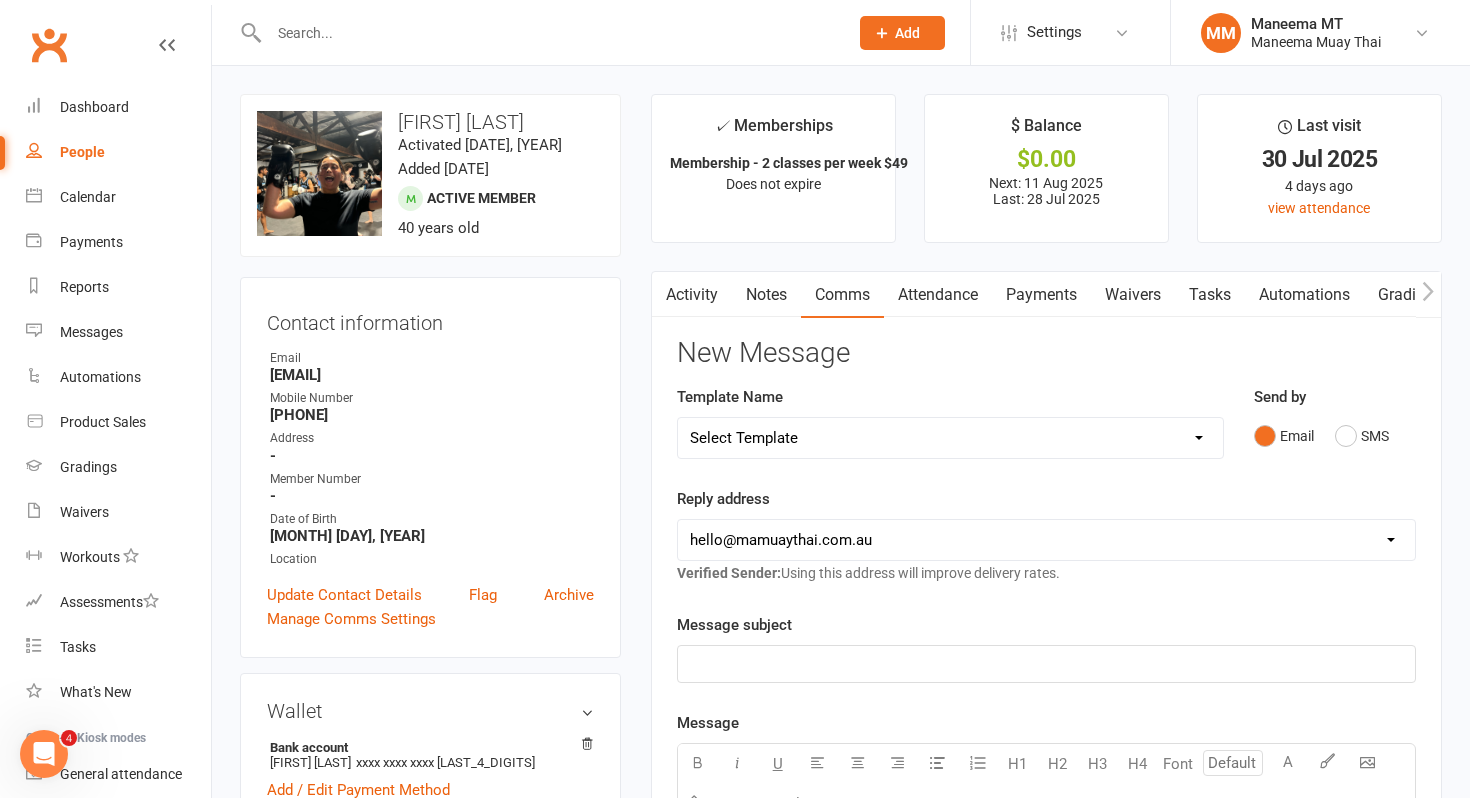 select on "27" 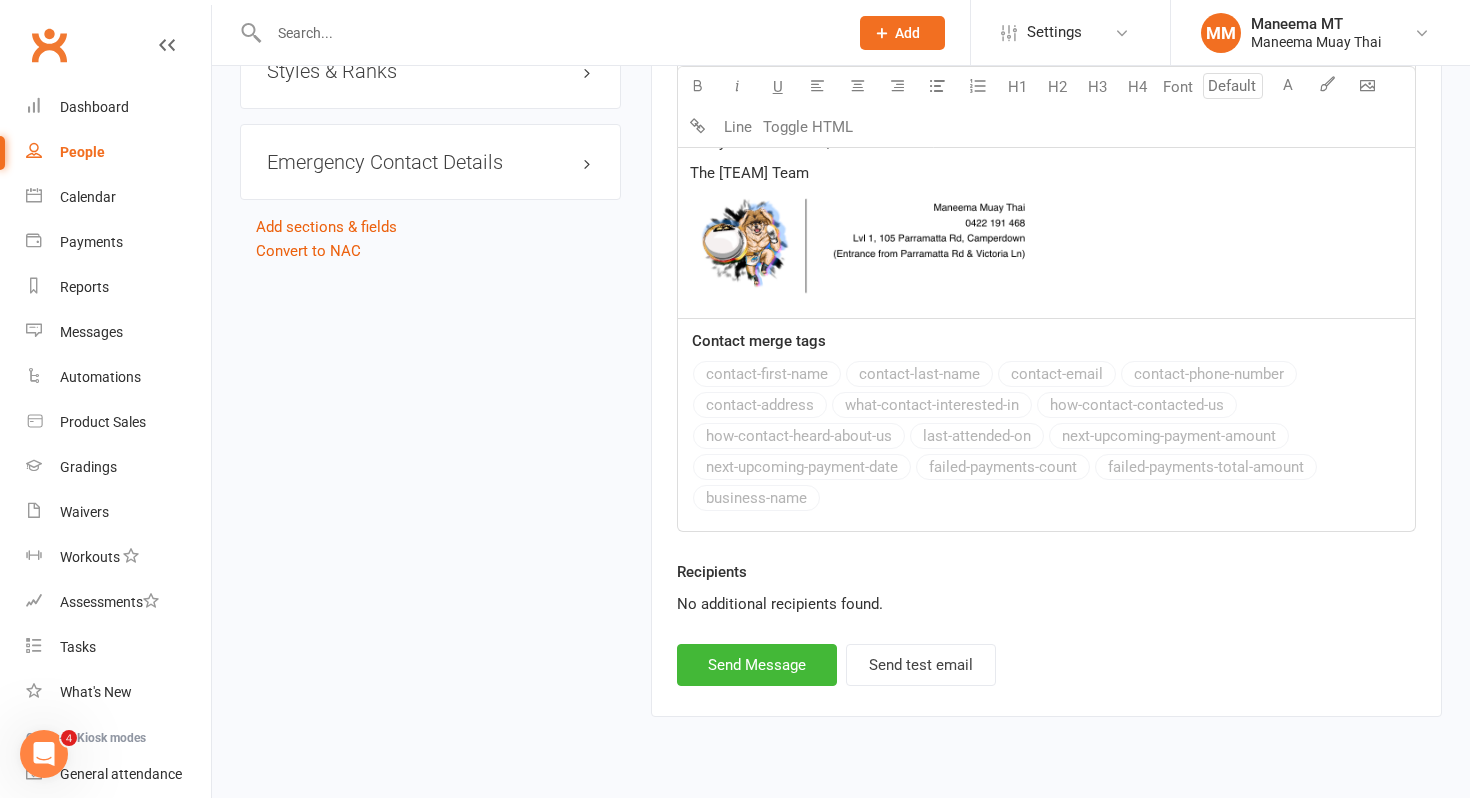scroll, scrollTop: 1659, scrollLeft: 0, axis: vertical 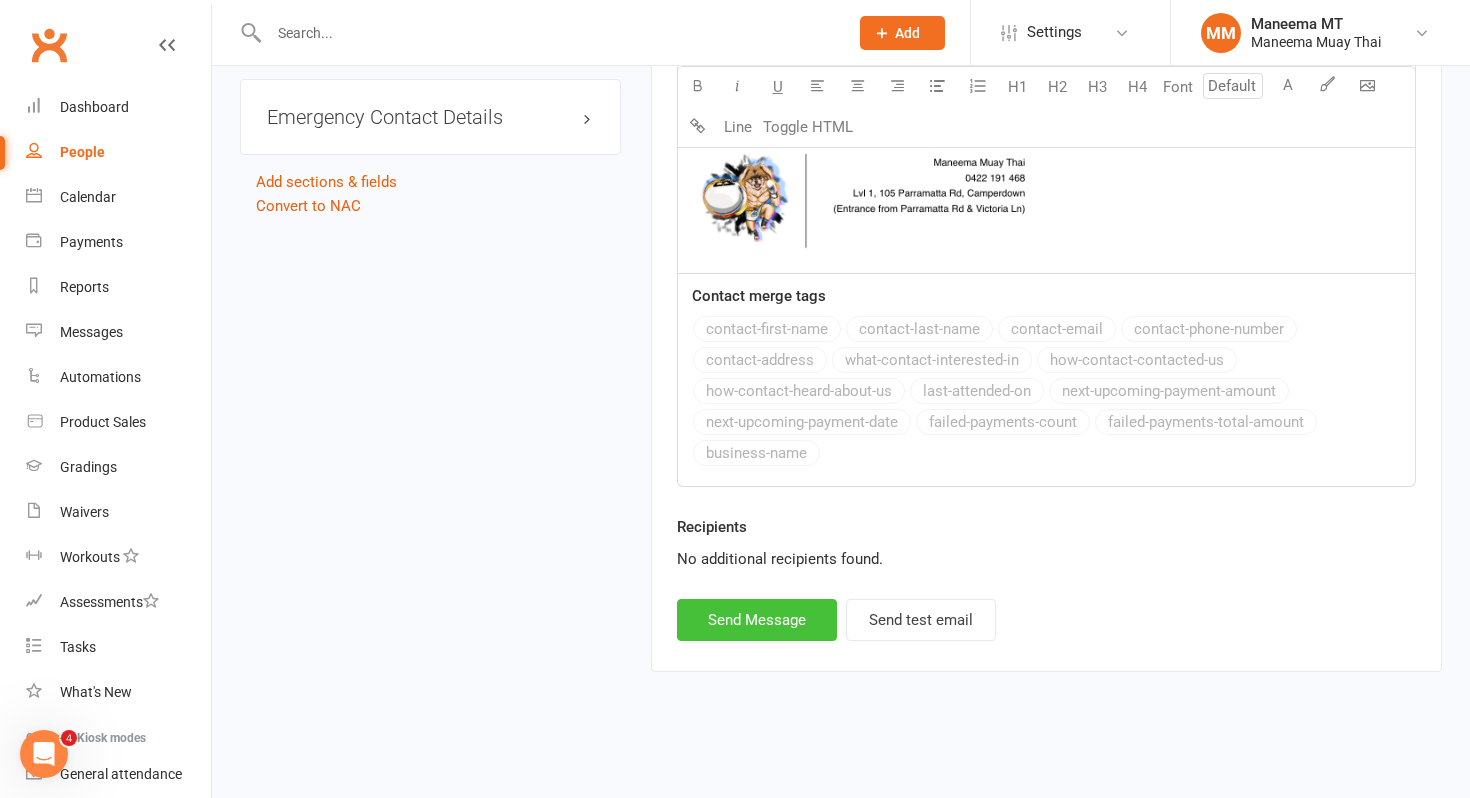 click on "Send Message" at bounding box center (757, 620) 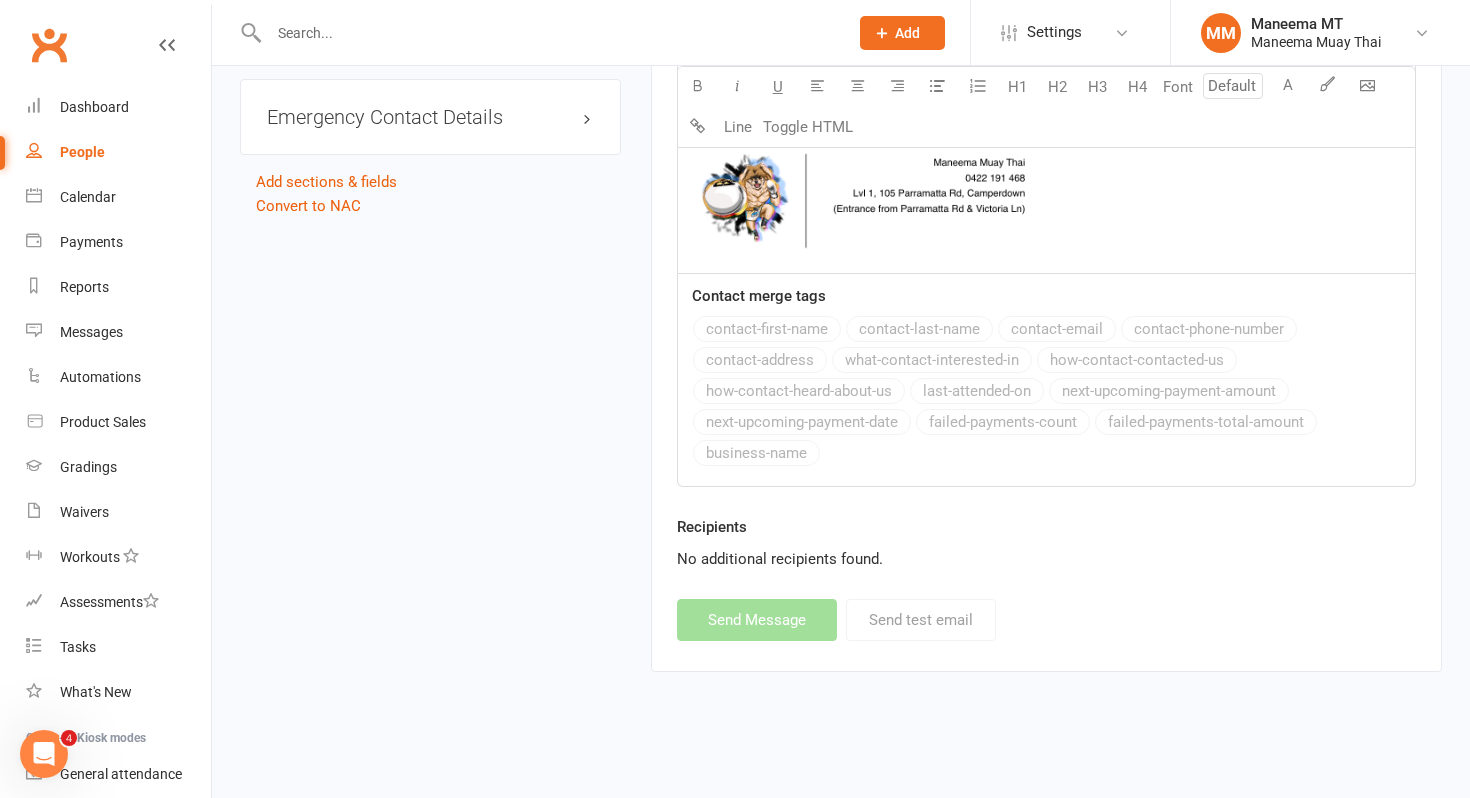 select 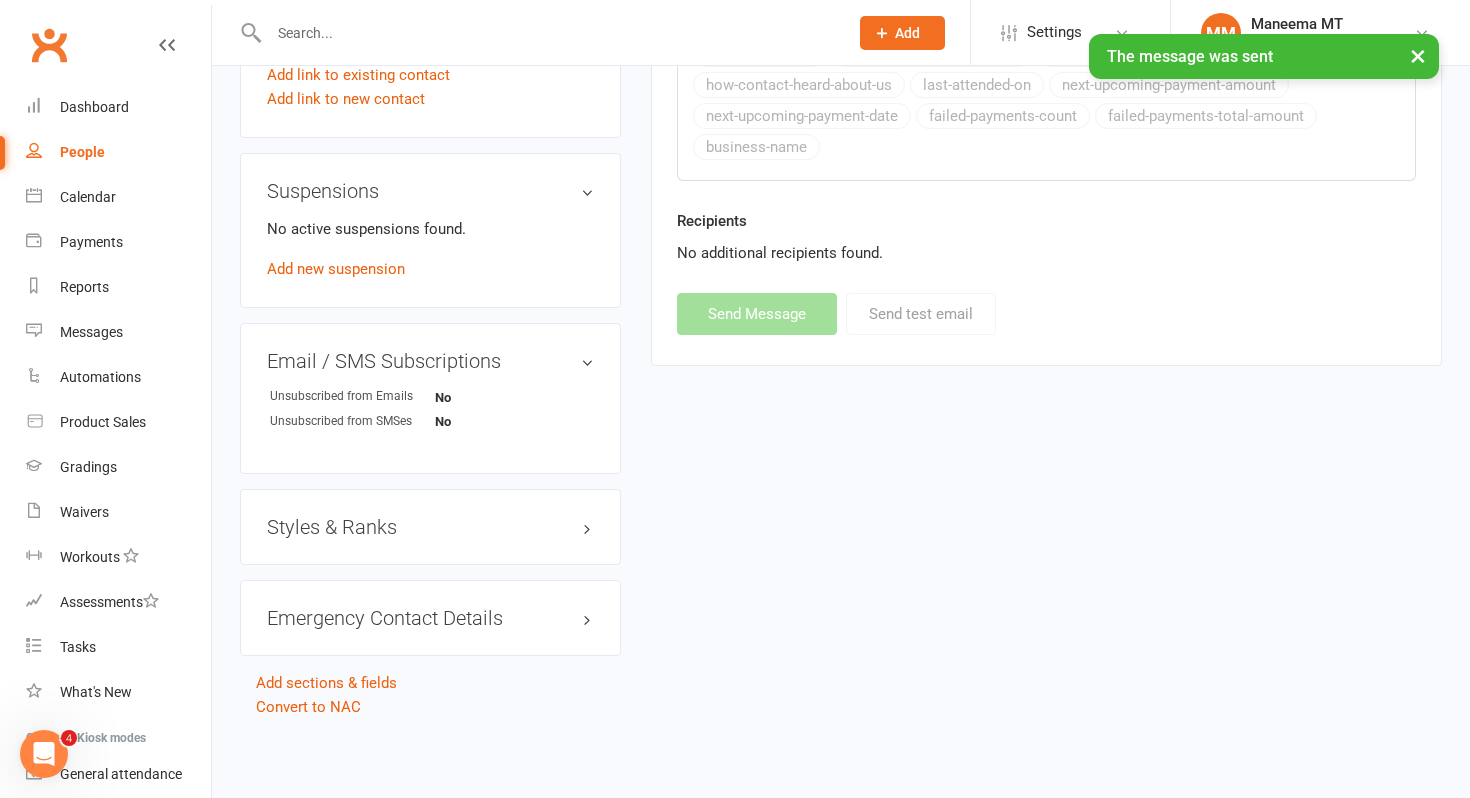 scroll, scrollTop: 1155, scrollLeft: 0, axis: vertical 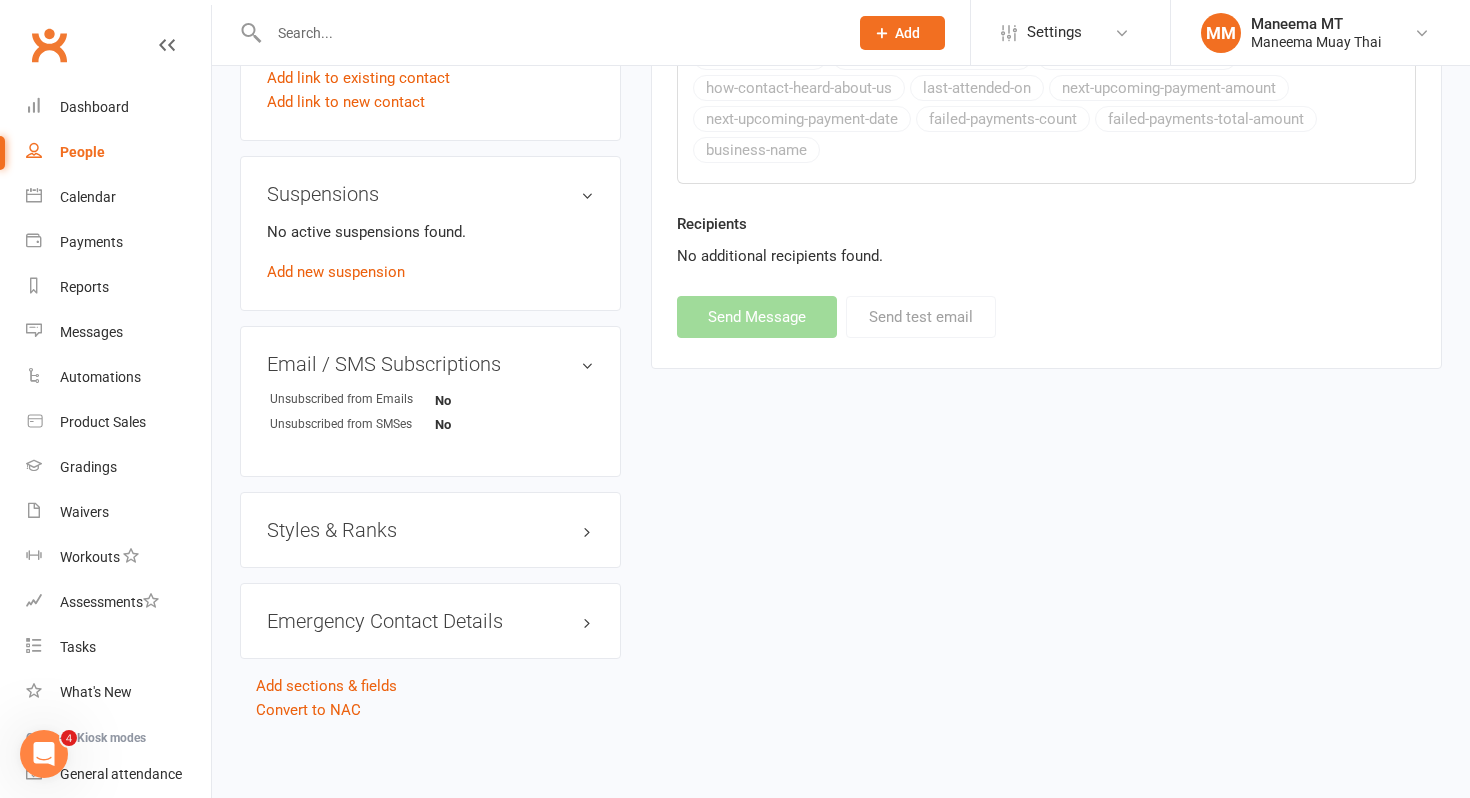 click at bounding box center (548, 33) 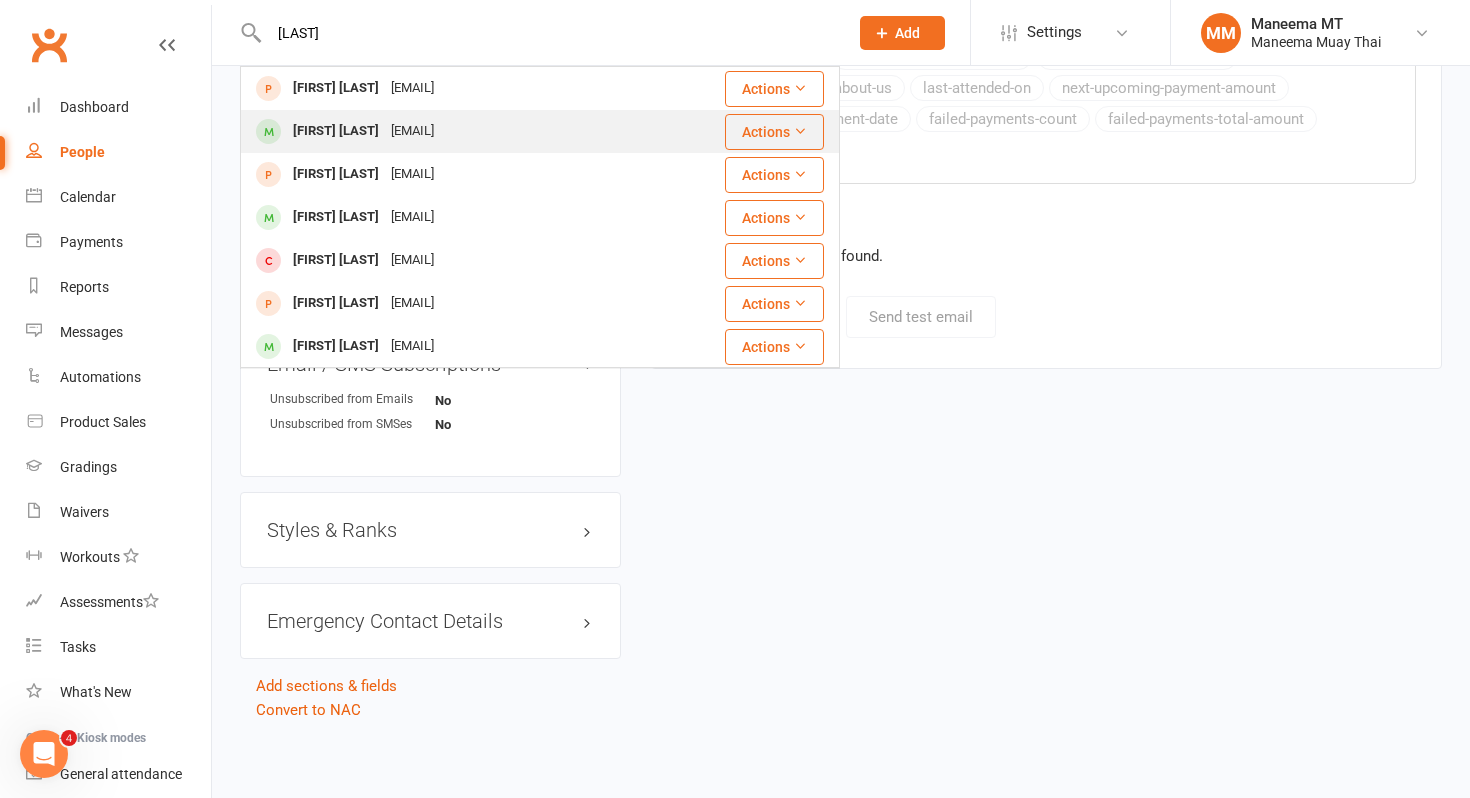 type on "[LAST]" 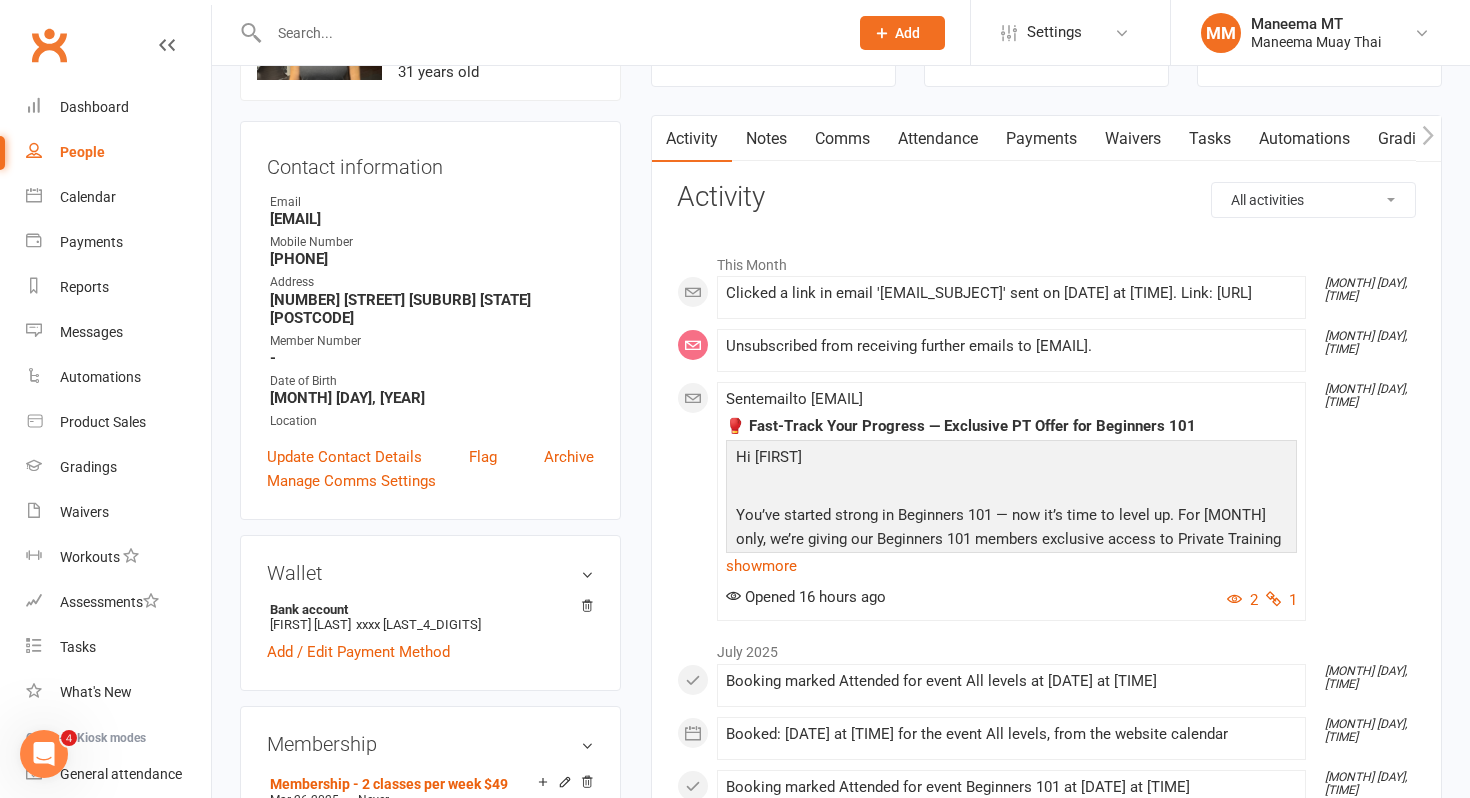 scroll, scrollTop: 0, scrollLeft: 0, axis: both 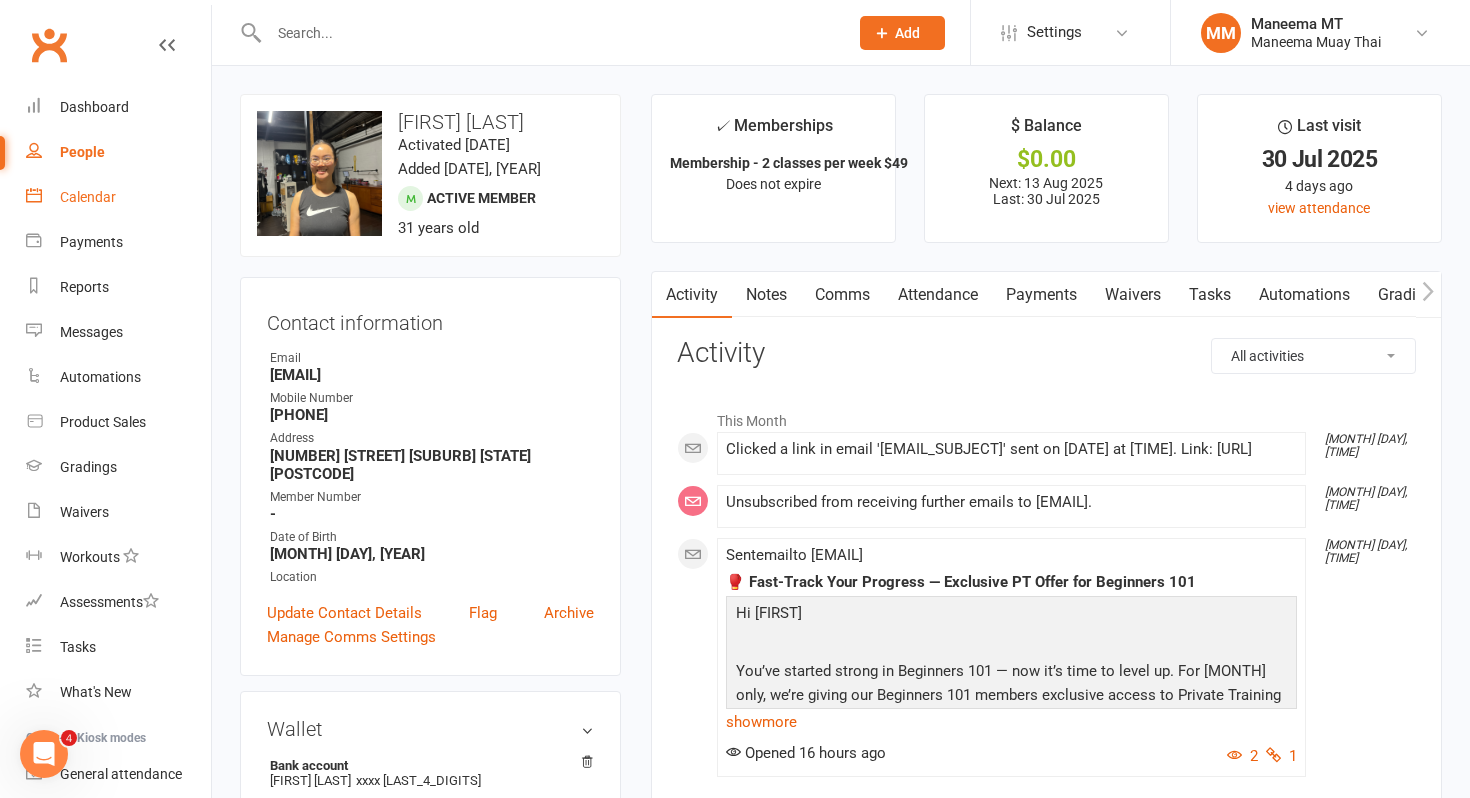 click on "Calendar" at bounding box center [118, 197] 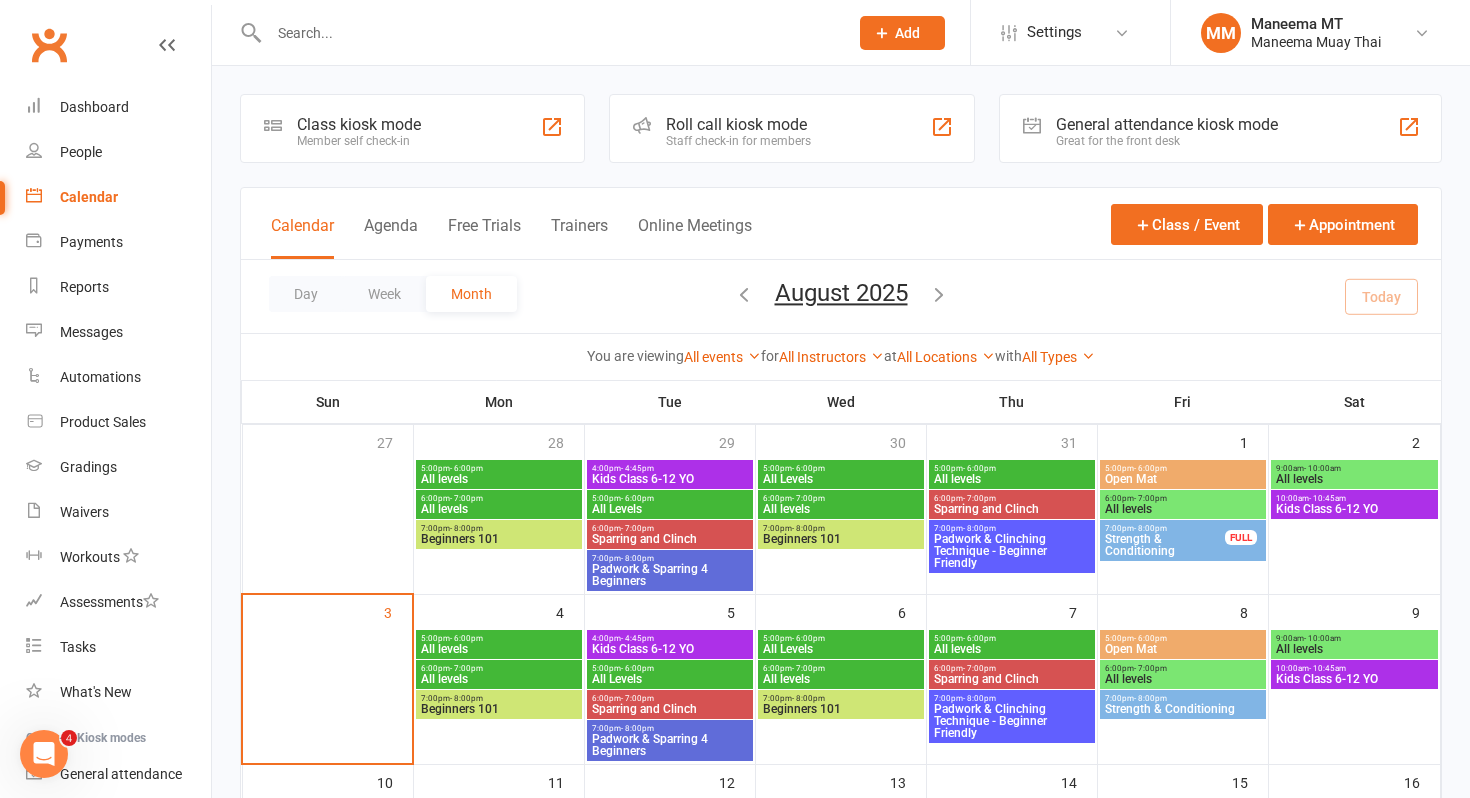 click on "7:00pm - 8:00pm Beginners 101" at bounding box center [841, 534] 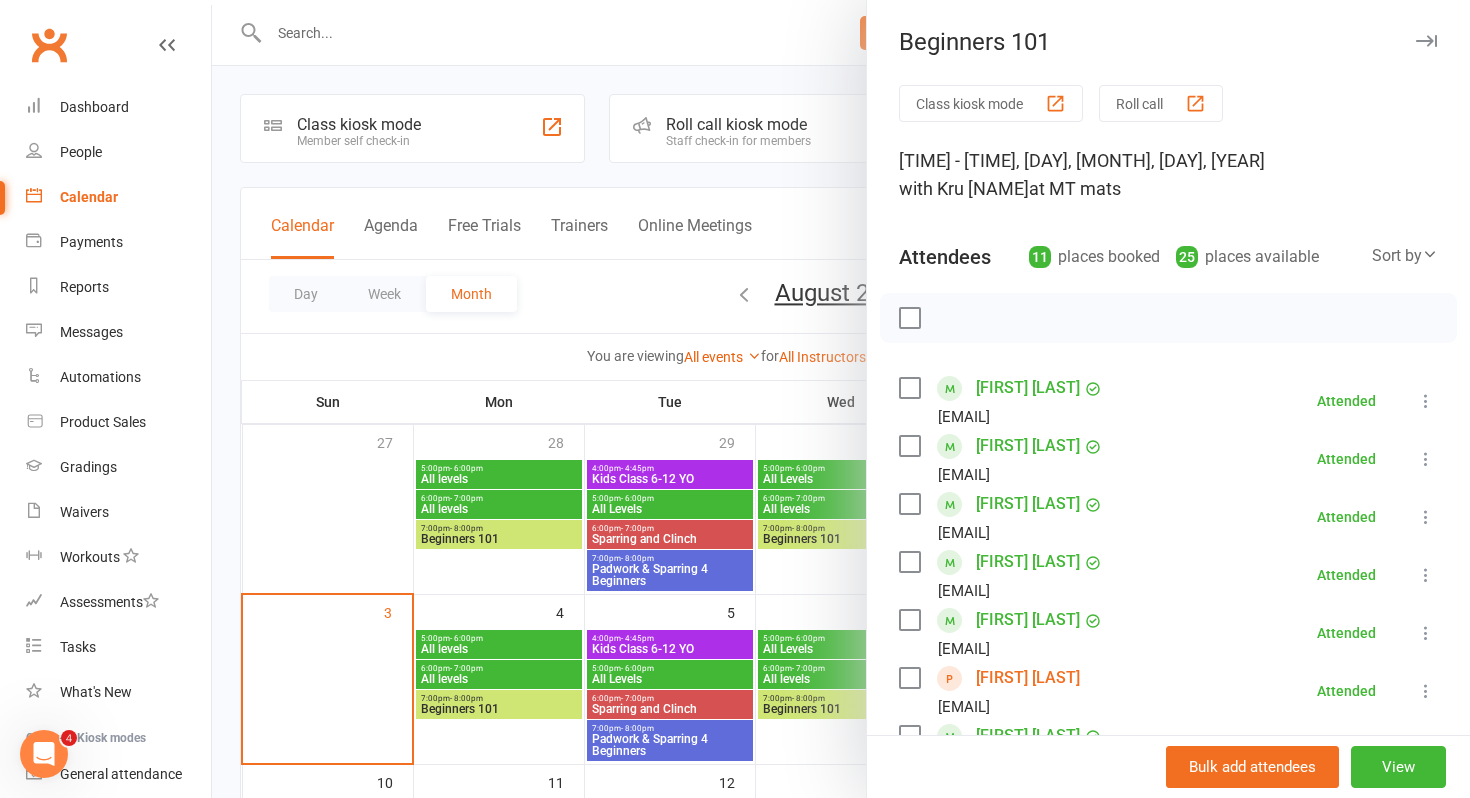 click on "[FIRST] [LAST]" at bounding box center (1028, 446) 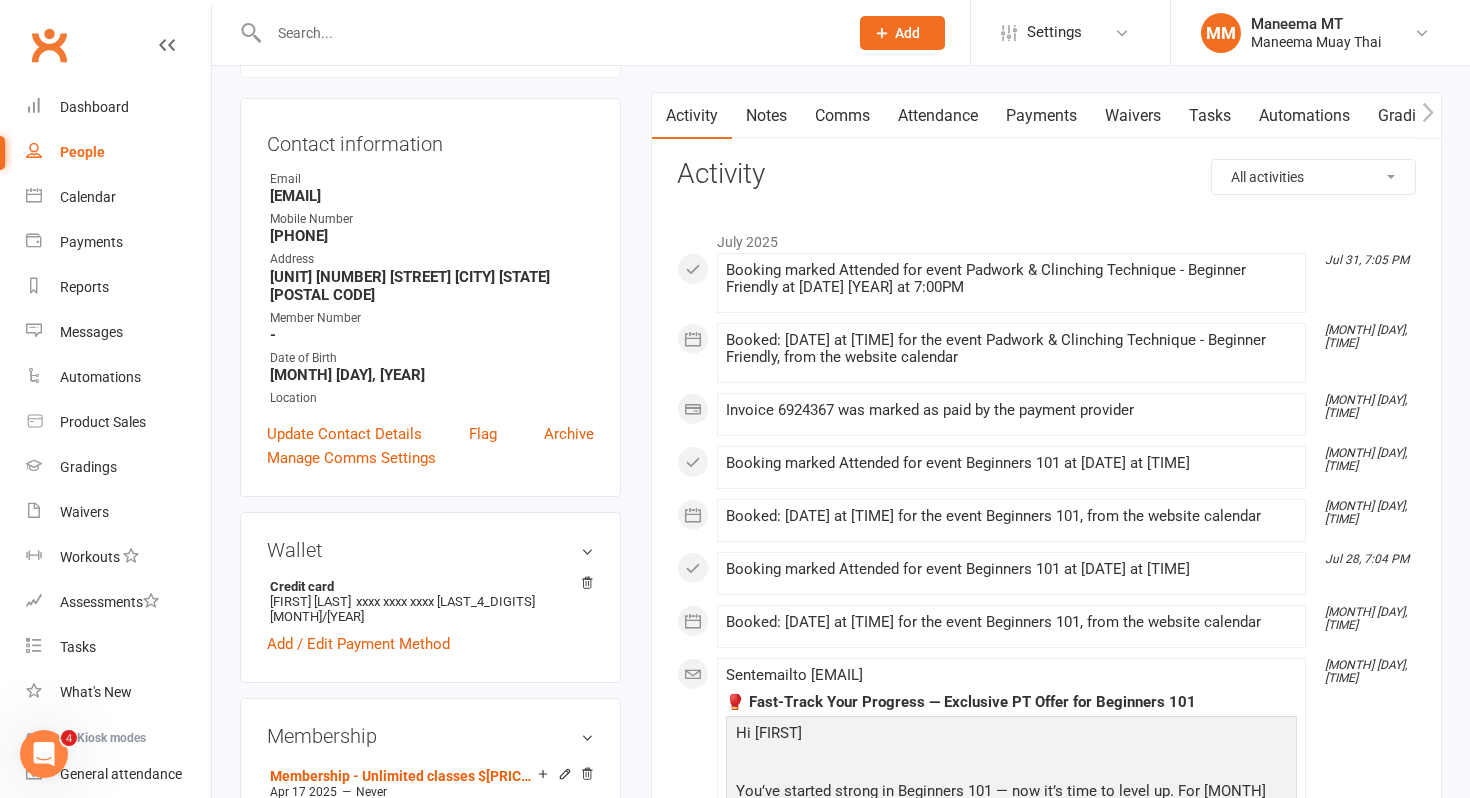 scroll, scrollTop: 0, scrollLeft: 0, axis: both 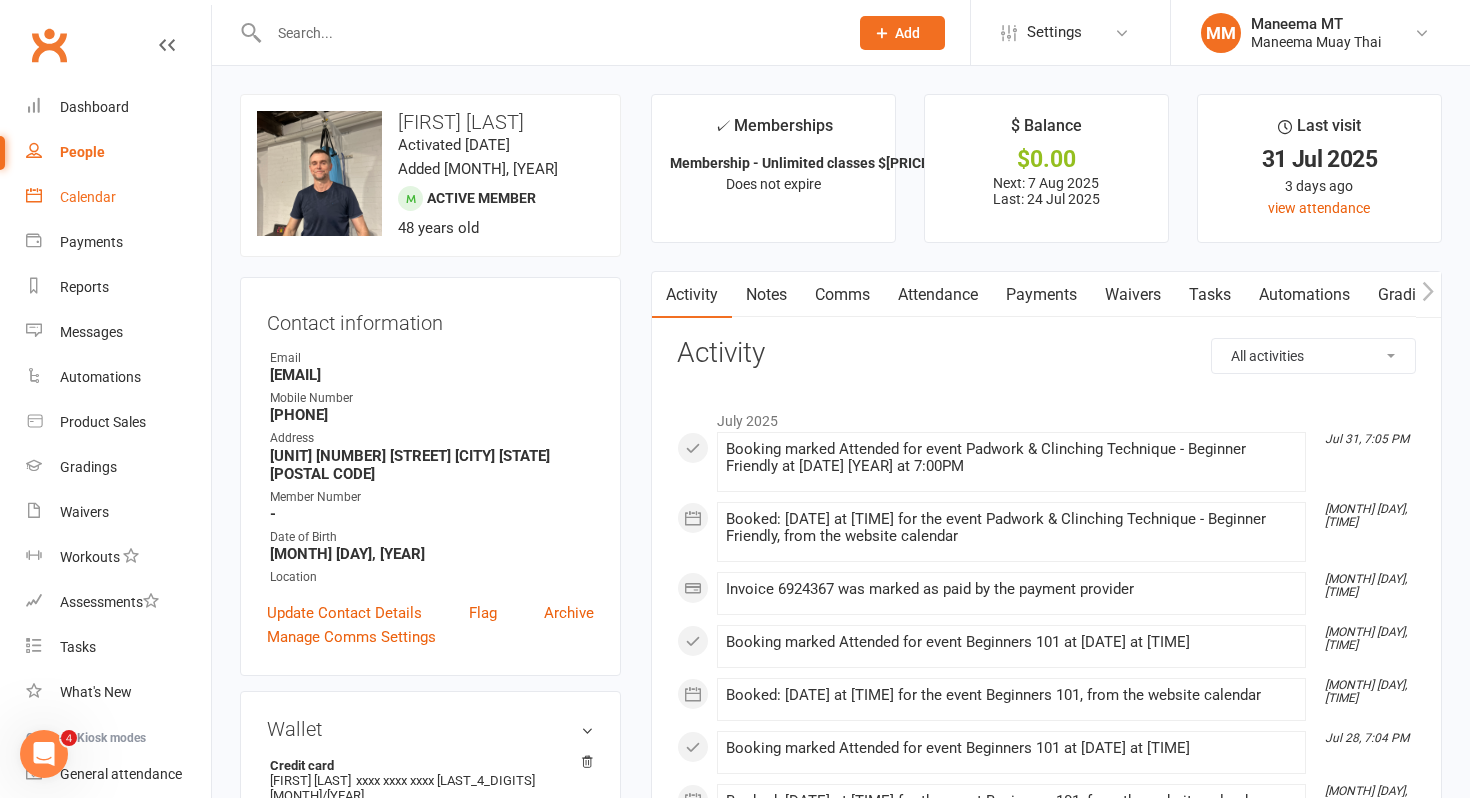 click on "Calendar" at bounding box center [118, 197] 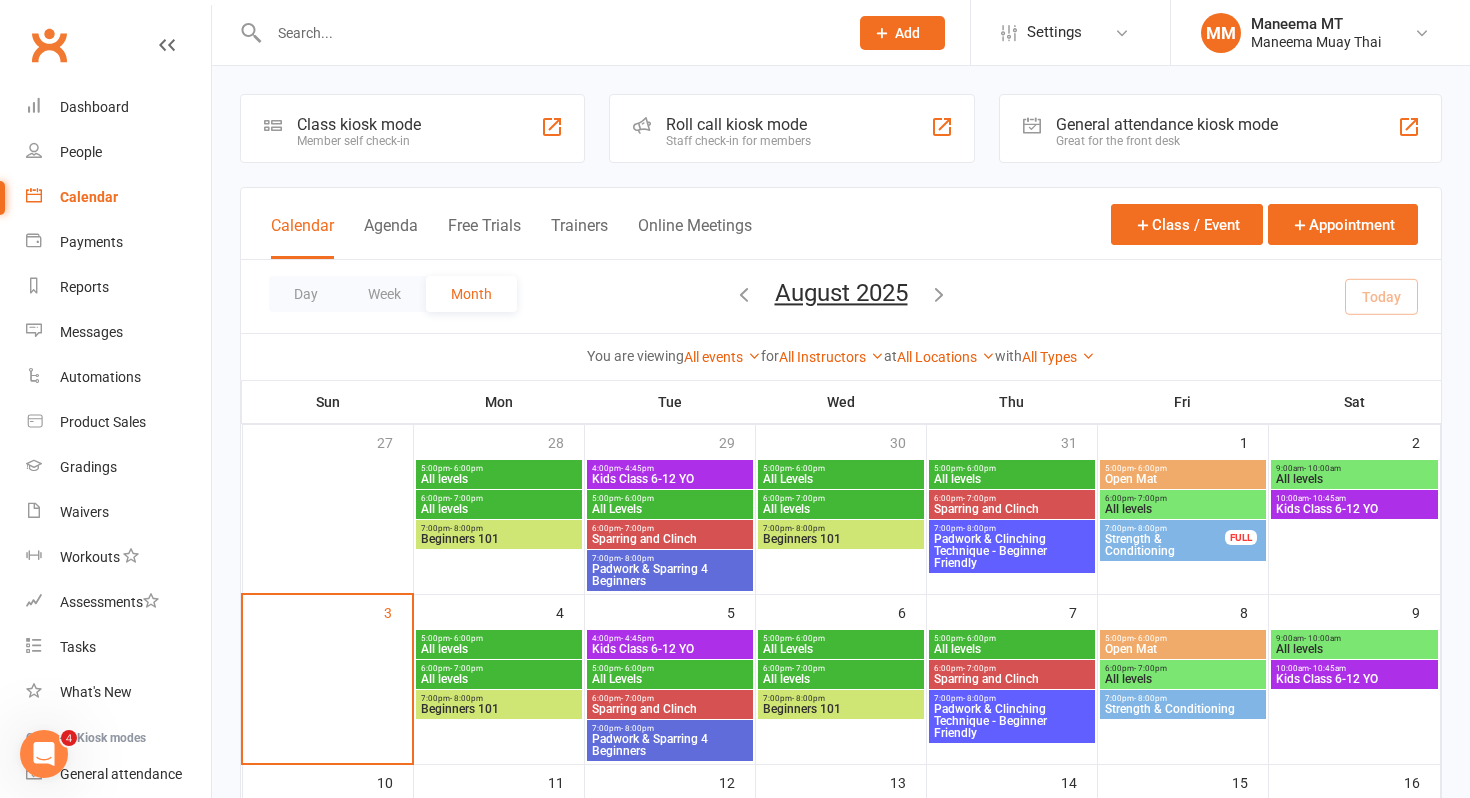 click on "Beginners 101" at bounding box center [499, 539] 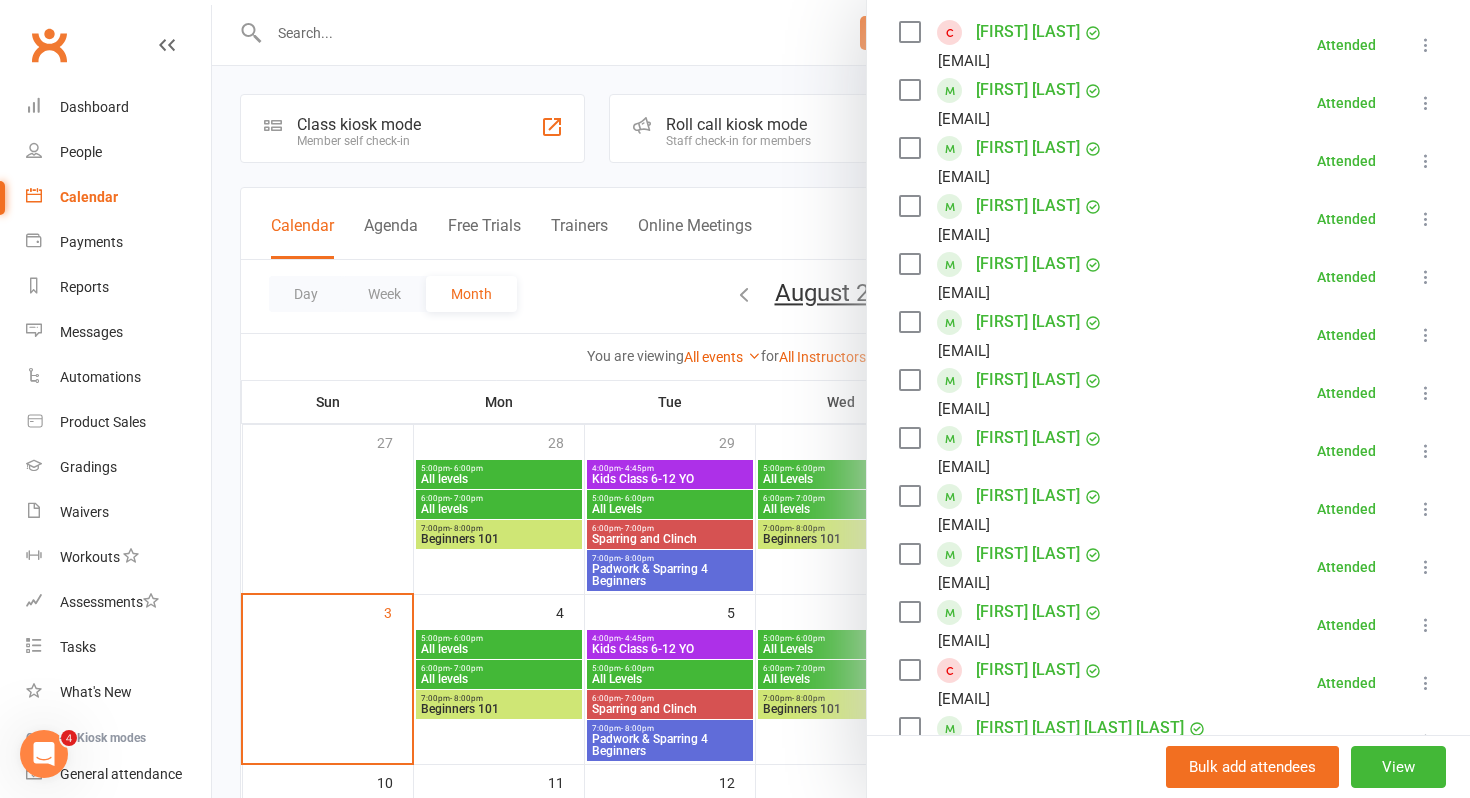 scroll, scrollTop: 358, scrollLeft: 0, axis: vertical 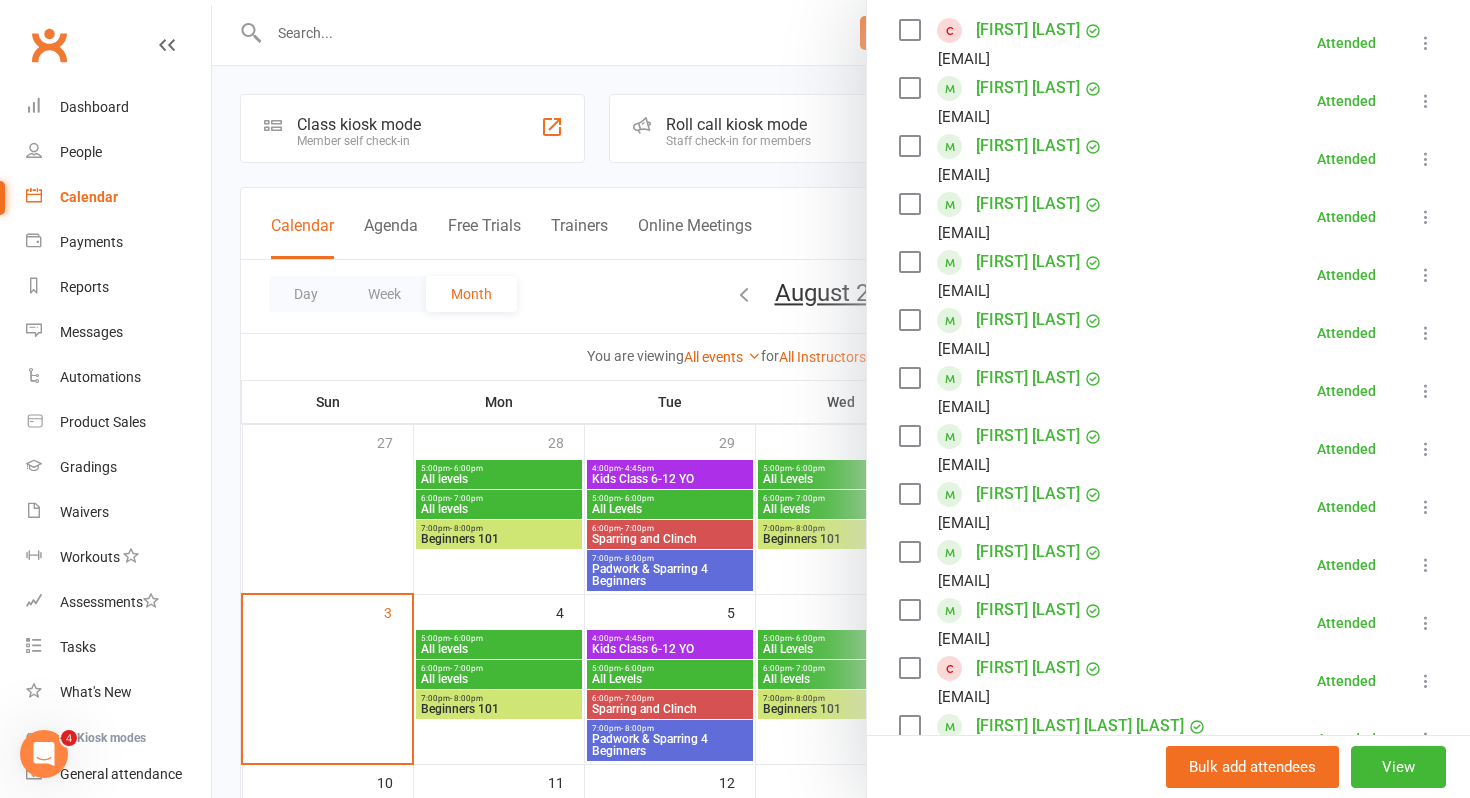 click on "[FIRST] [LAST]" at bounding box center [1028, 378] 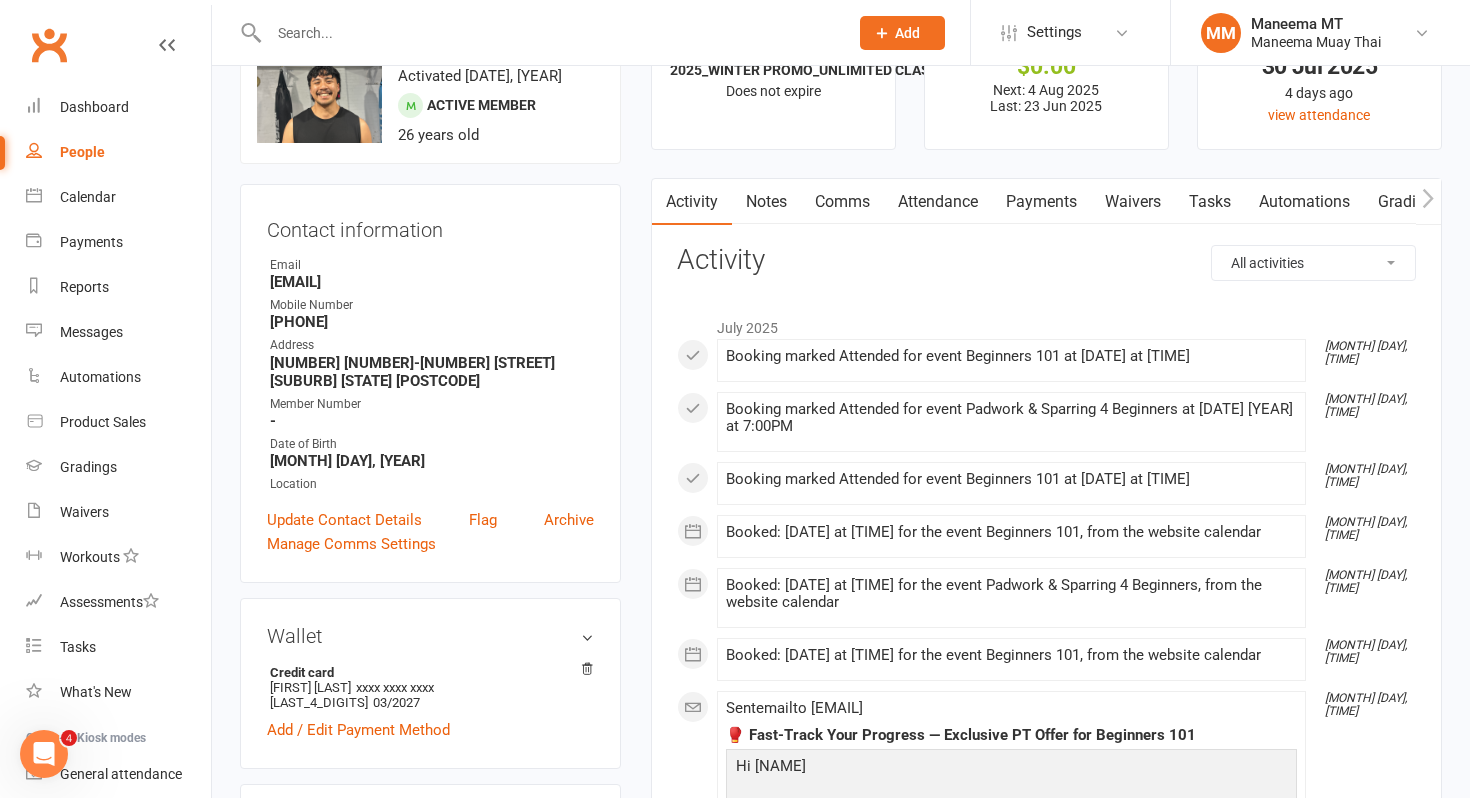 scroll, scrollTop: 0, scrollLeft: 0, axis: both 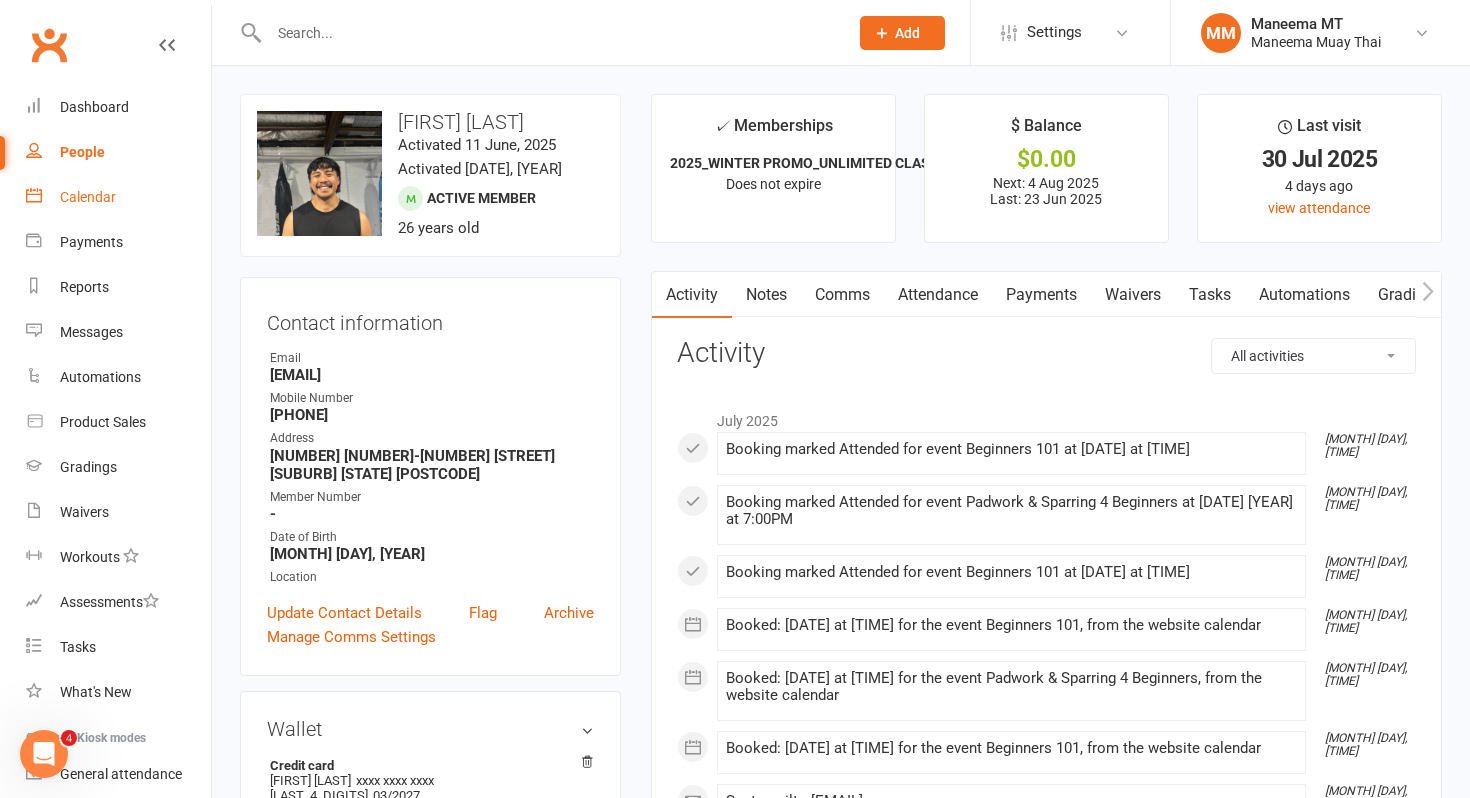click on "Calendar" at bounding box center (118, 197) 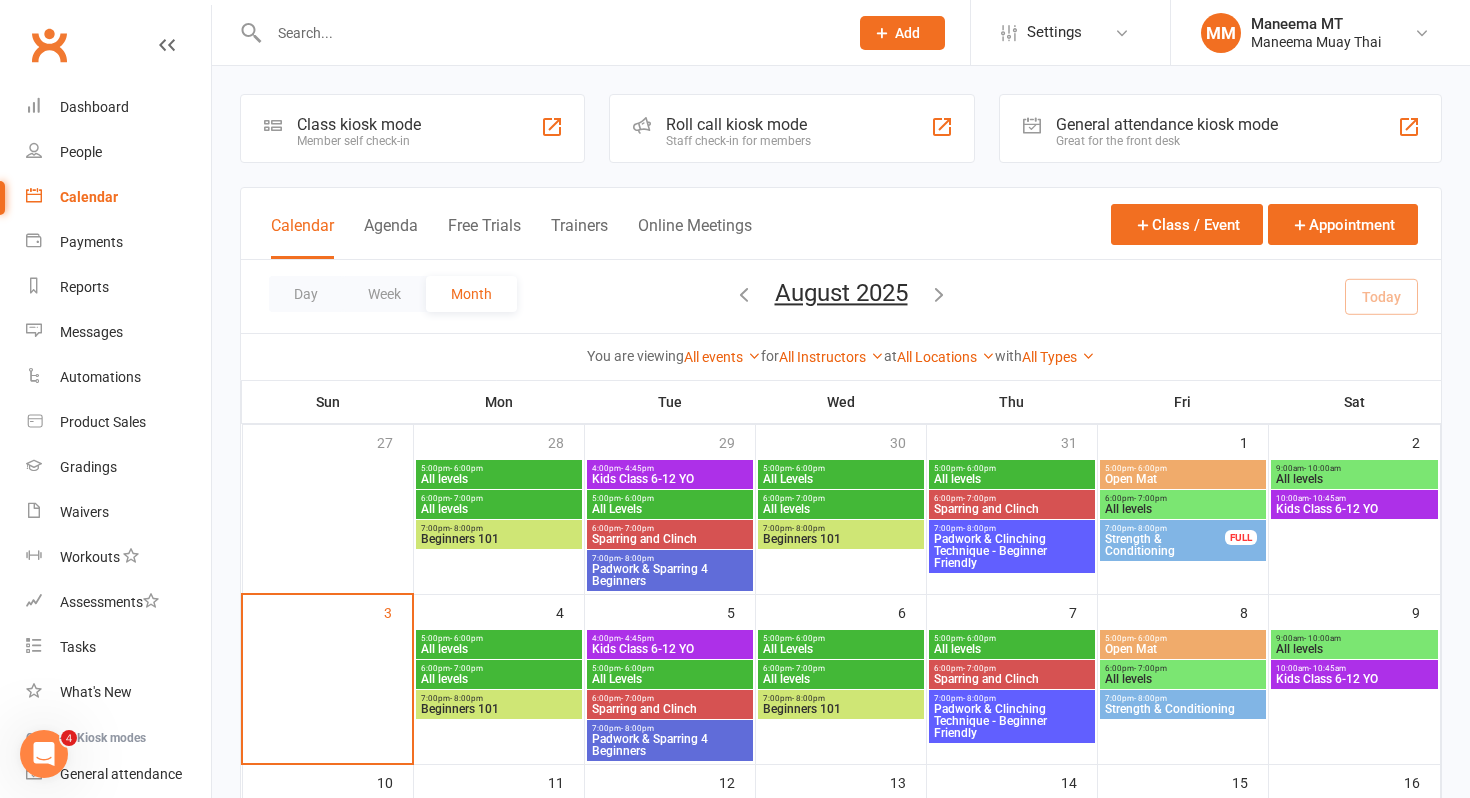 click on "Beginners 101" at bounding box center [841, 539] 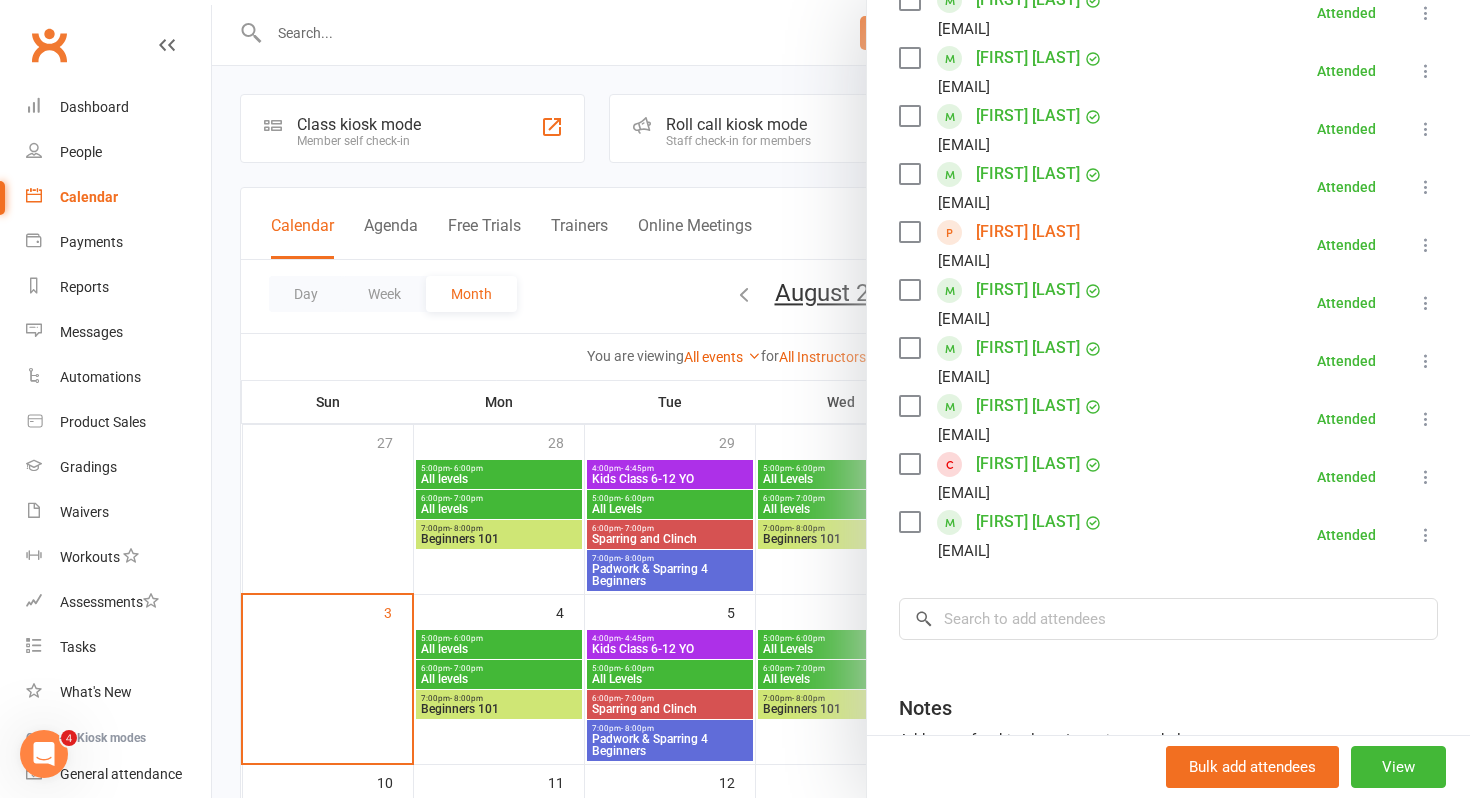scroll, scrollTop: 452, scrollLeft: 0, axis: vertical 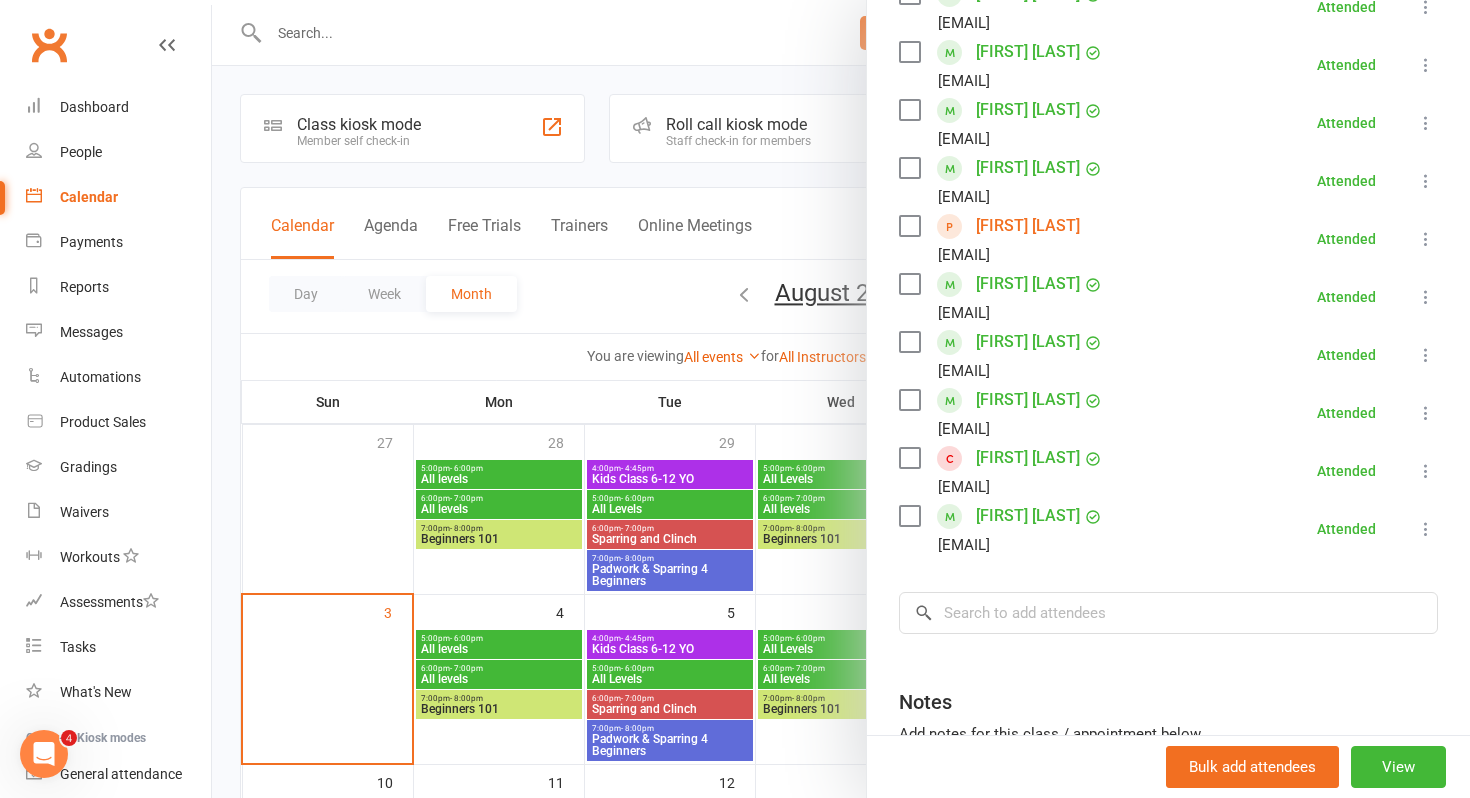 click on "[FIRST] [LAST]" at bounding box center (1028, 284) 